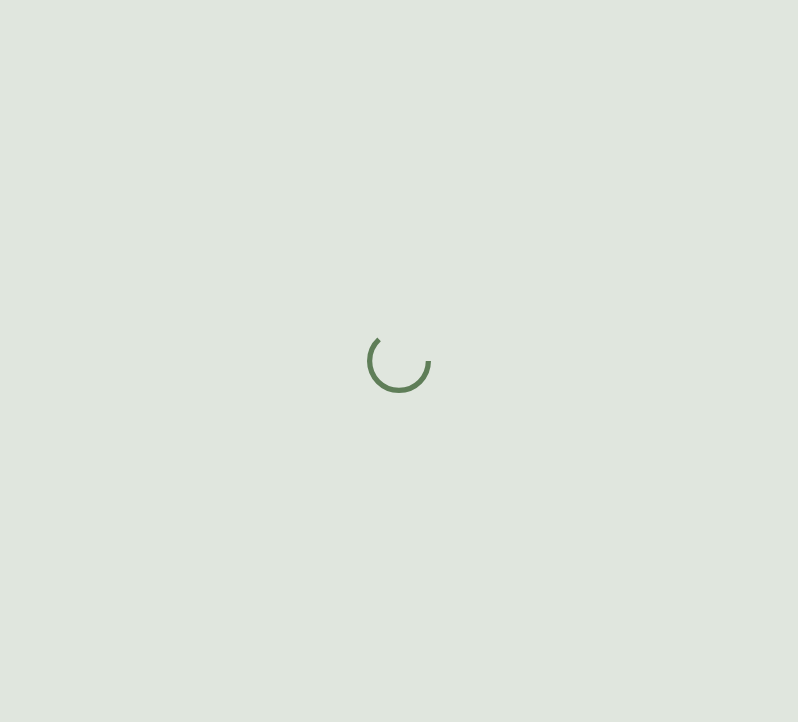 scroll, scrollTop: 0, scrollLeft: 0, axis: both 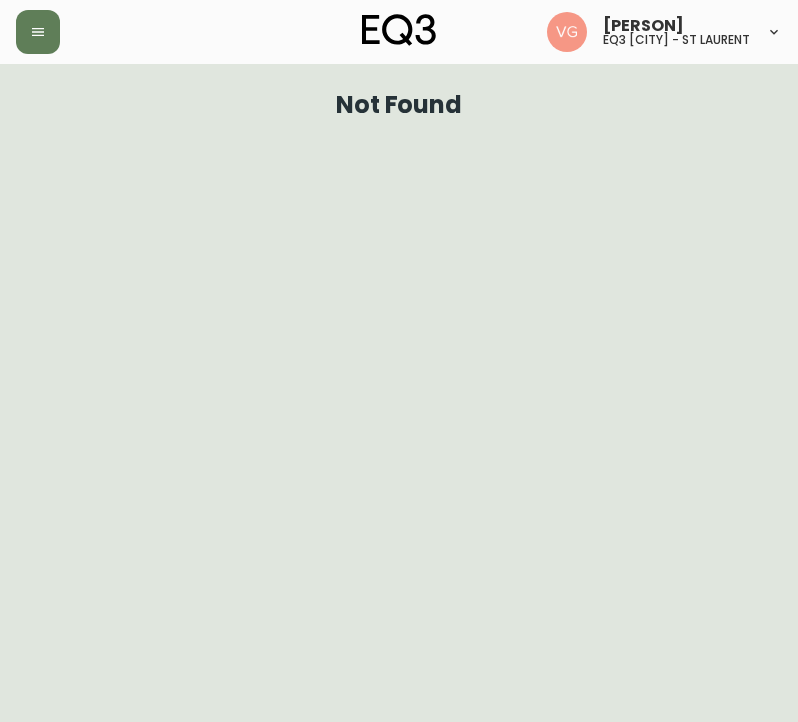 drag, startPoint x: 13, startPoint y: 38, endPoint x: 12, endPoint y: 63, distance: 25.019993 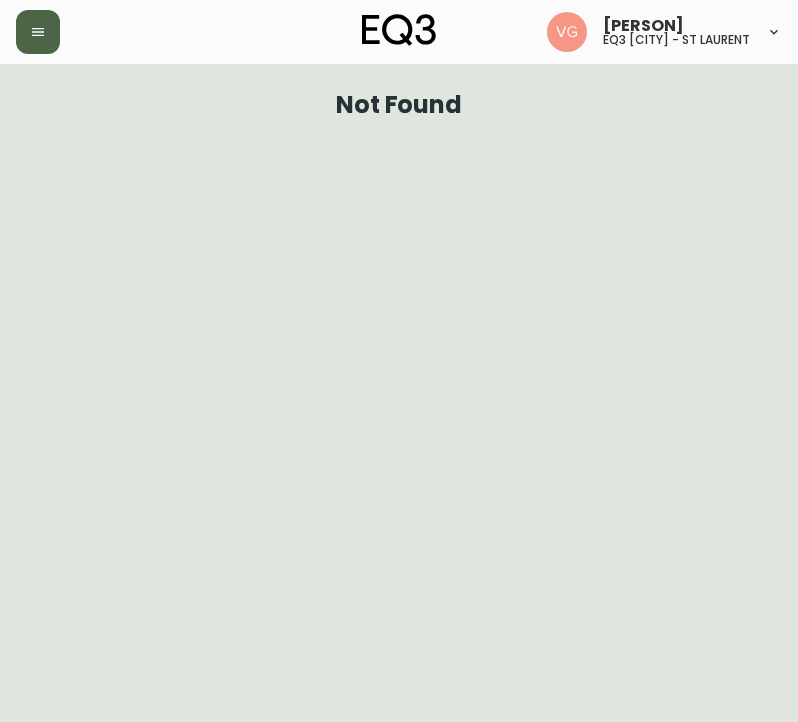 click at bounding box center [38, 32] 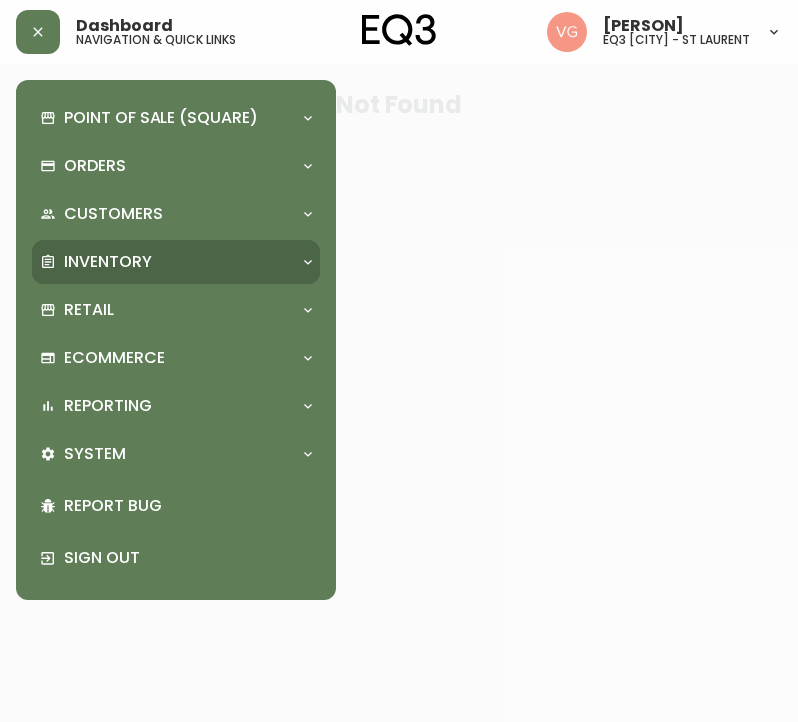 click on "Inventory" at bounding box center (108, 262) 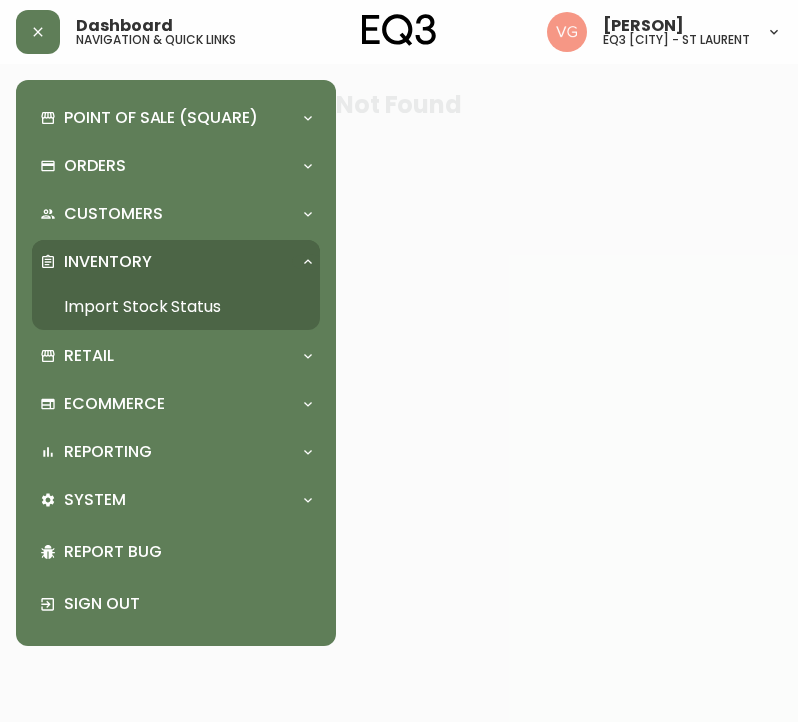 click on "Import Stock Status" at bounding box center (176, 307) 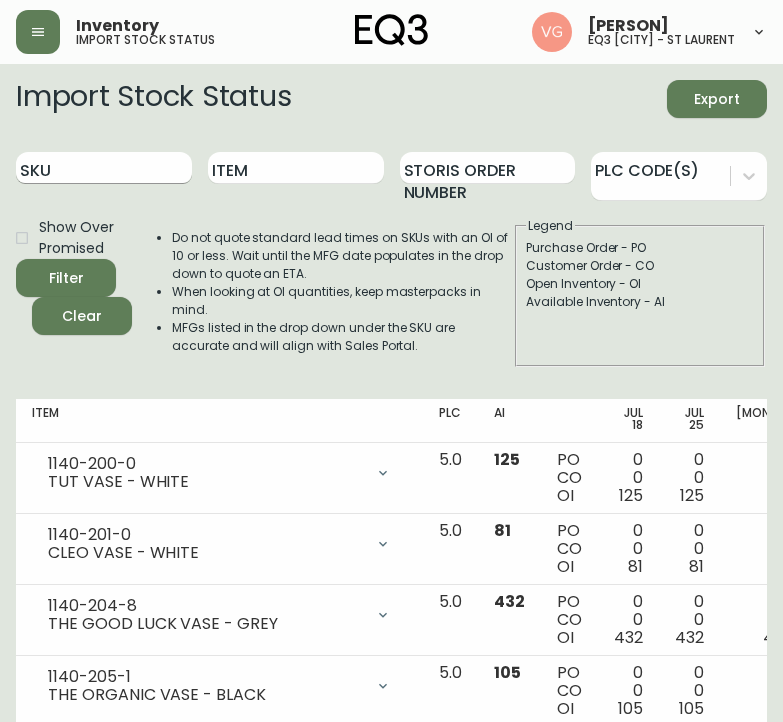 click on "SKU" at bounding box center (104, 168) 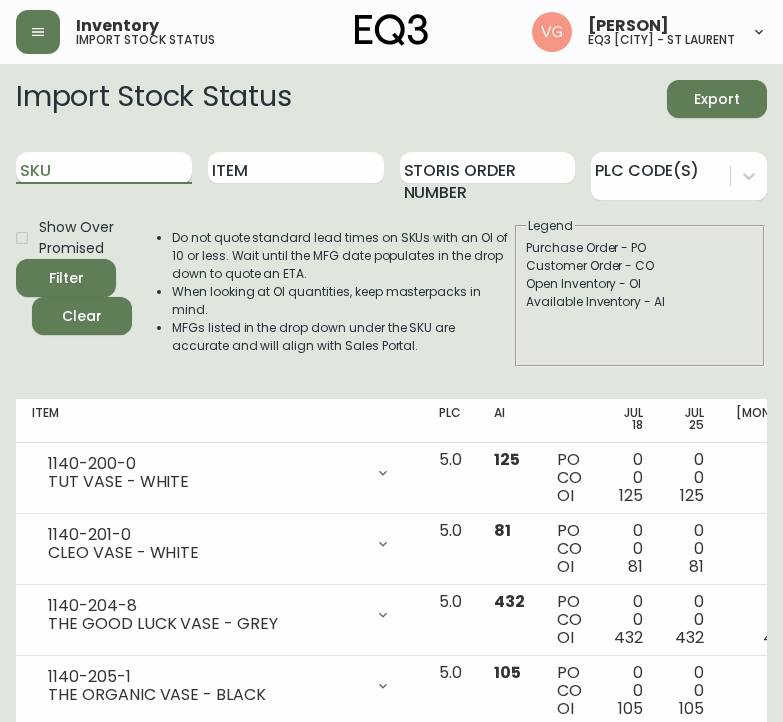 paste on "7020-092-1-B" 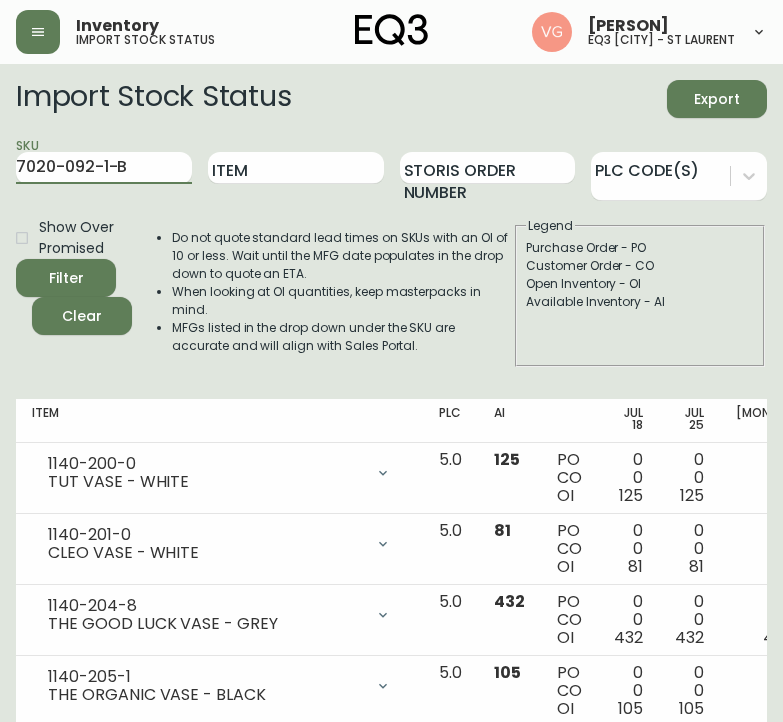 click on "Filter" at bounding box center (66, 278) 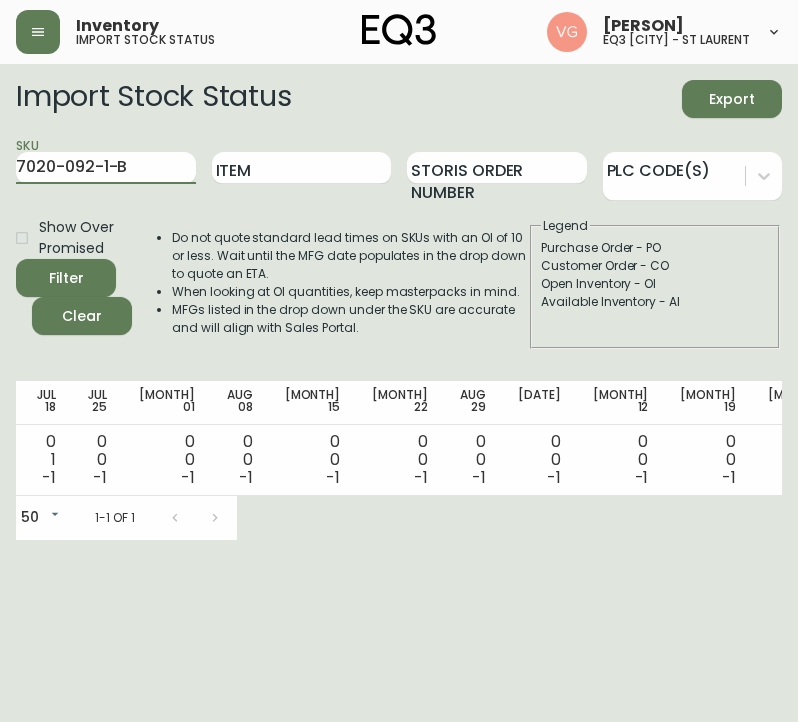 scroll, scrollTop: 0, scrollLeft: 0, axis: both 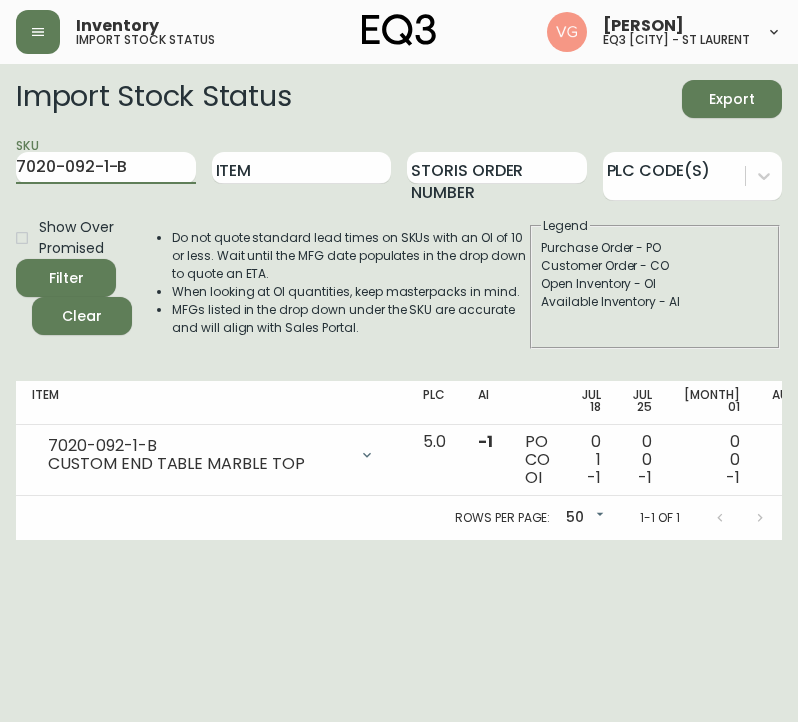 drag, startPoint x: 168, startPoint y: 160, endPoint x: -1, endPoint y: 191, distance: 171.81967 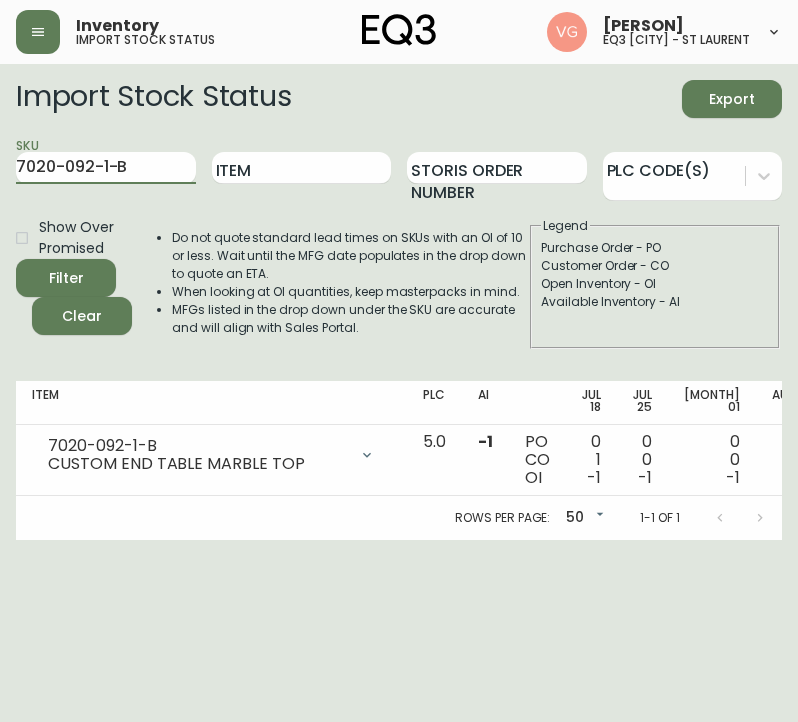click on "Inventory import stock status [PERSON] eq3 [CITY] - st laurent   Import Stock Status Export SKU 7020-092-1-B Item Storis Order Number PLC Code(s) Show Over Promised Filter Clear Do not quote standard lead times on SKUs with an OI of 10 or less. Wait until the MFG date populates in the drop down to quote an ETA. When looking at OI quantities, keep masterpacks in mind. MFGs listed in the drop down under the SKU are accurate and will align with Sales Portal. Legend Purchase Order - PO Customer Order - CO Open Inventory - OI Available Inventory - AI Item PLC AI Jul 18 Jul 25 Aug 01 Aug 08 Aug 15 Aug 22 Aug 29 Sep 05 Sep 12 Sep 19 Sep 26 Oct 03 Oct 10 Future 7020-092-1-B CUSTOM END TABLE MARBLE TOP Opening Balance 0 ( [MONTH] 16, 2025 ) Customer Order ([NUMBER]) 1 ( [MONTH] 03, 2025 ) Available Inventory -1 ( [MONTH] 16, 2025 ) 5.0 -1 PO CO OI 0 1 -1 0 0 -1 0 0 -1 0 0 -1 0 0 -1 0 0 -1 0 0 -1 0 0 -1 0 0 -1 0 0 -1 0 0 -1 0 0 -1 0 0 -1 0 0 -1 0 0 -1 0 0 -1 0 0 -1 0 0 -1 Rows per page: 50 50 1-1 of 1" at bounding box center (399, 270) 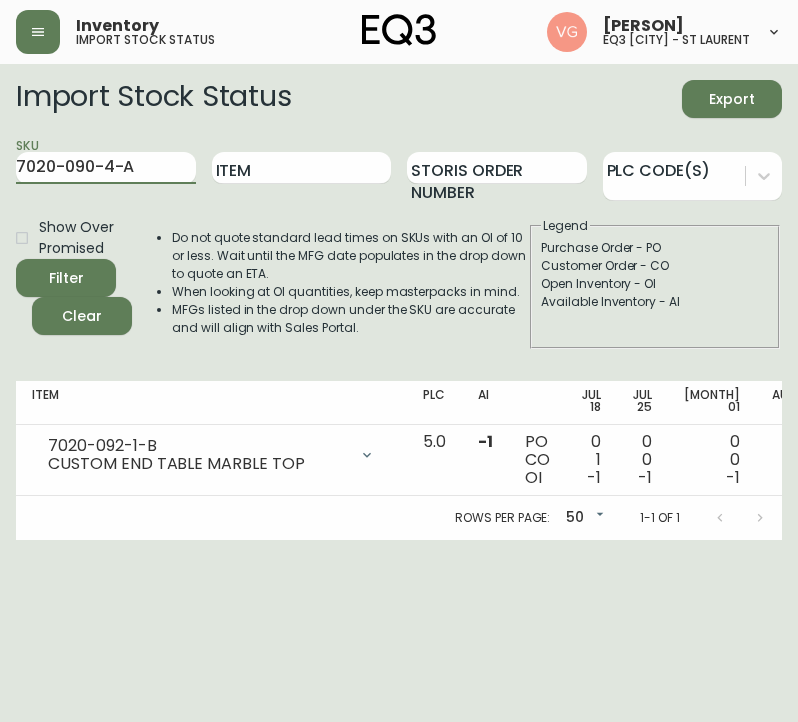 click on "Filter" at bounding box center (66, 278) 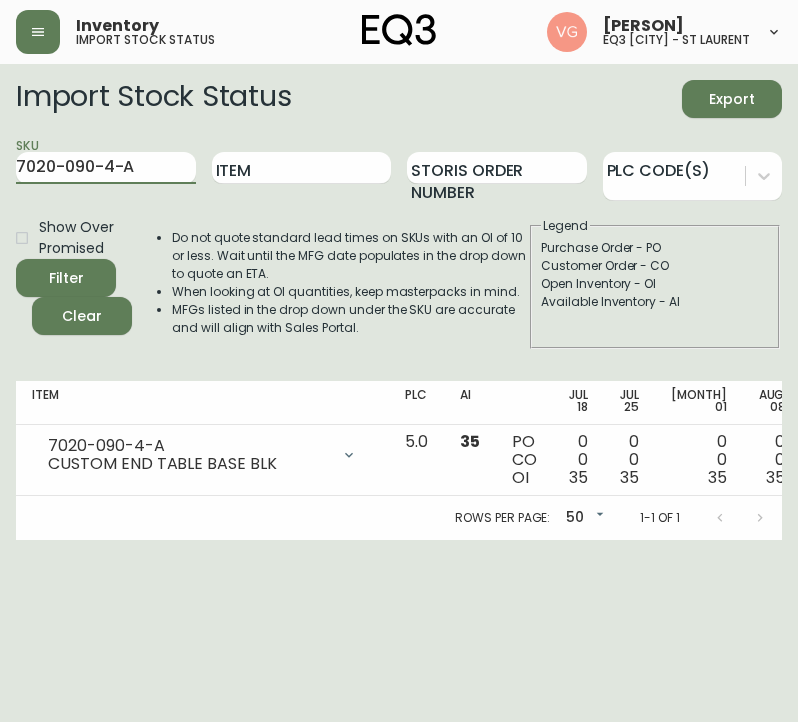 drag, startPoint x: 169, startPoint y: 176, endPoint x: -1, endPoint y: 176, distance: 170 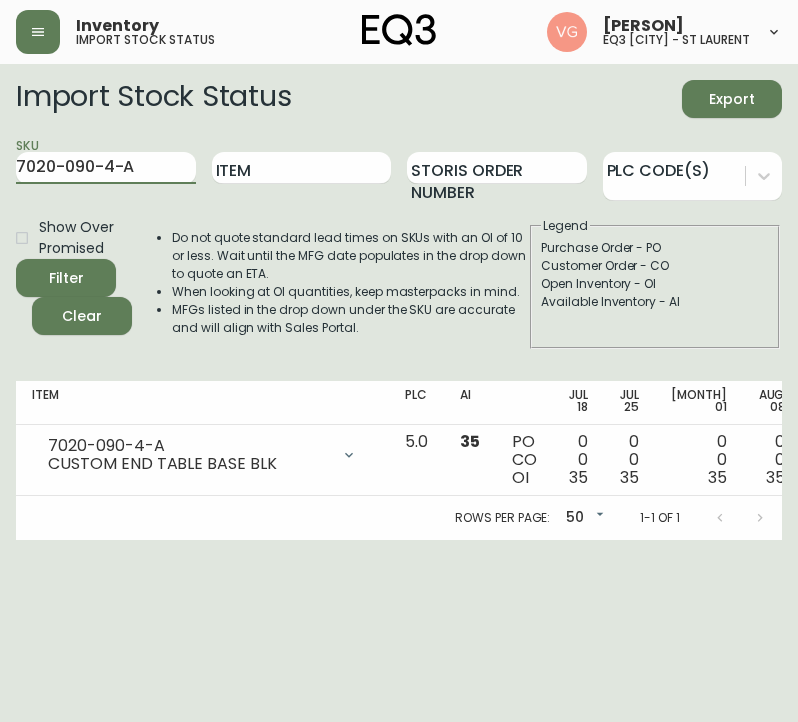 click on "Inventory import stock status [PERSON] eq3 [CITY] - st laurent   Import Stock Status Export SKU 7020-090-4-A Item Storis Order Number PLC Code(s) Show Over Promised Filter Clear Do not quote standard lead times on SKUs with an OI of 10 or less. Wait until the MFG date populates in the drop down to quote an ETA. When looking at OI quantities, keep masterpacks in mind. MFGs listed in the drop down under the SKU are accurate and will align with Sales Portal. Legend Purchase Order - PO Customer Order - CO Open Inventory - OI Available Inventory - AI Item PLC AI Jul 18 Jul 25 Aug 01 Aug 08 Aug 15 Aug 22 Aug 29 Sep 05 Sep 12 Sep 19 Sep 26 Oct 03 Oct 10 Future 7020-090-4-A CUSTOM END TABLE BASE BLK Opening Balance 35 ( [MONTH] 16, 2025 ) Available Inventory 35 ( [MONTH] 16, 2025 ) 5.0 35 PO CO OI 0 0 35 0 0 35 0 0 35 0 0 35 0 0 35 0 0 35 0 0 35 0 0 35 0 0 35 0 0 35 0 0 35 0 0 35 Rows per page: 50 50 1-1 of 1" at bounding box center [399, 270] 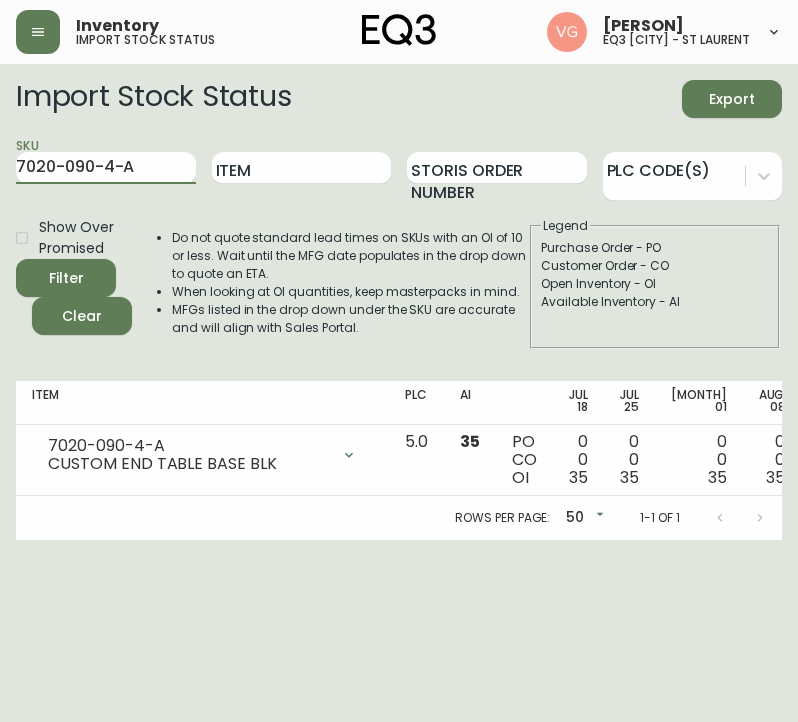 paste on "2-1-B" 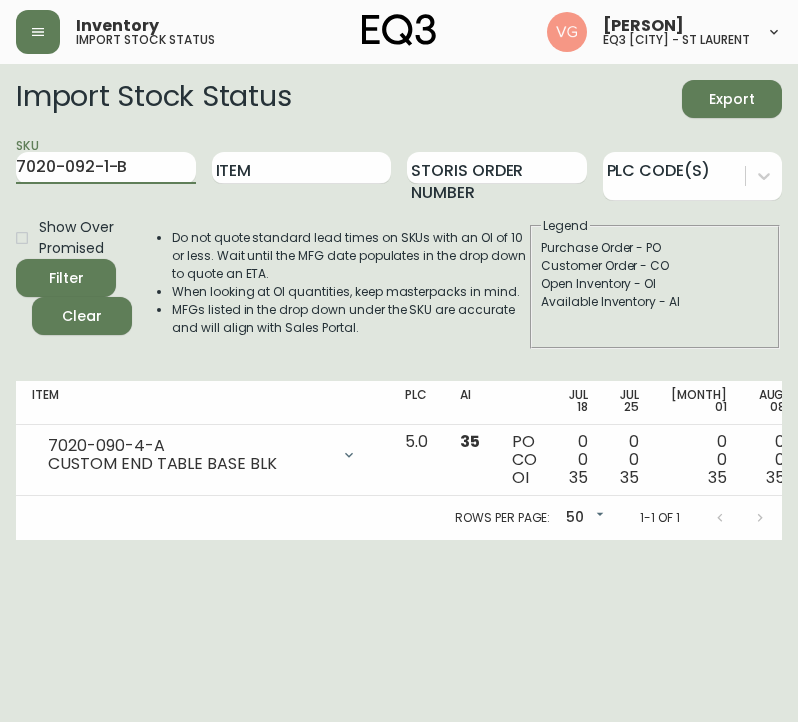 click on "Filter" at bounding box center (66, 278) 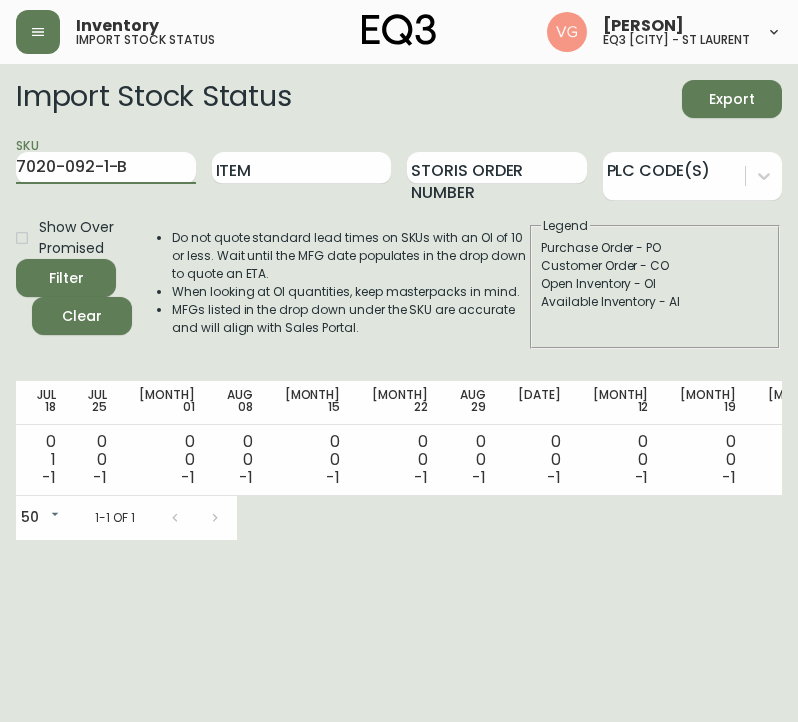 scroll, scrollTop: 0, scrollLeft: 0, axis: both 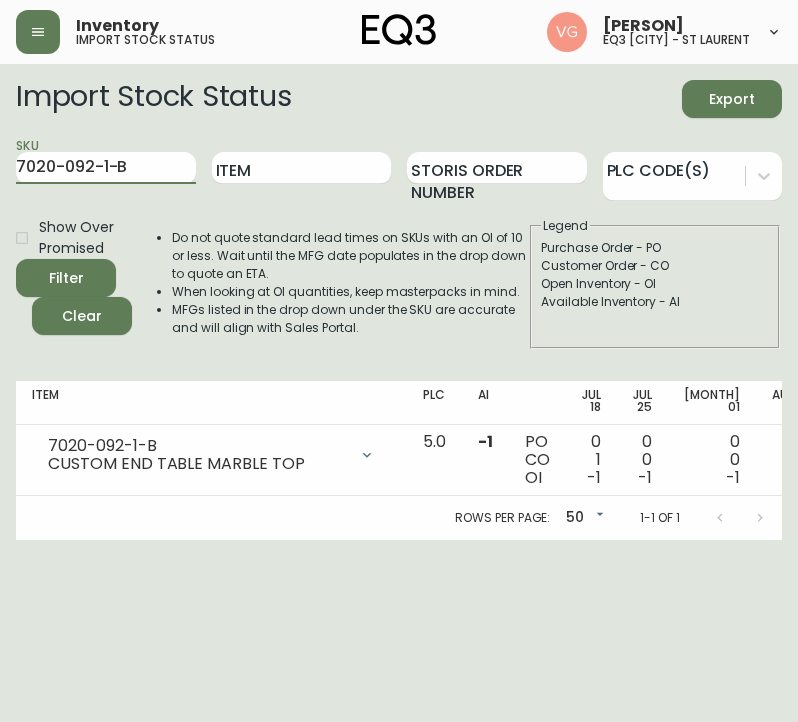 drag, startPoint x: 178, startPoint y: 532, endPoint x: 182, endPoint y: 543, distance: 11.7046995 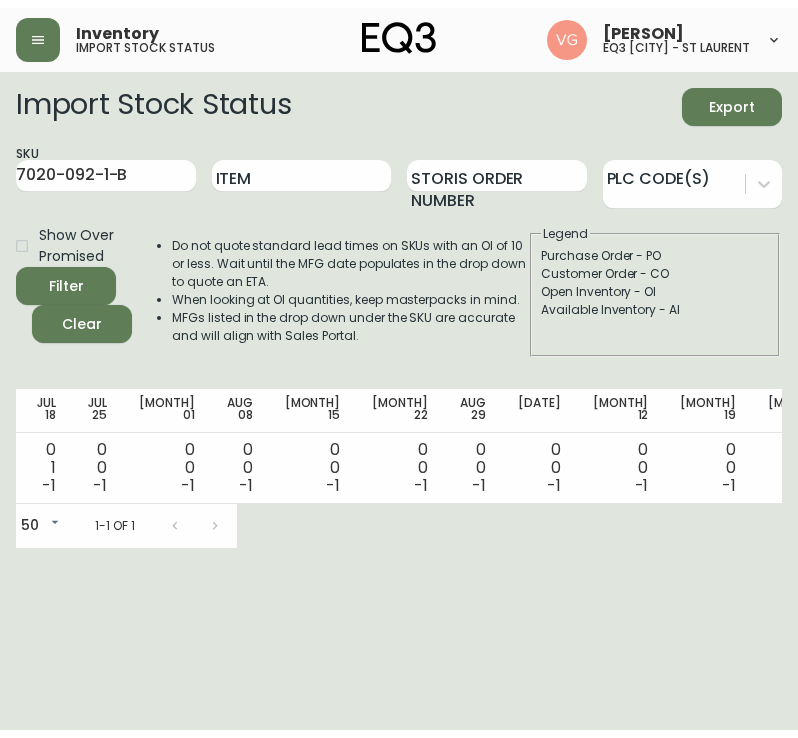 scroll, scrollTop: 0, scrollLeft: 0, axis: both 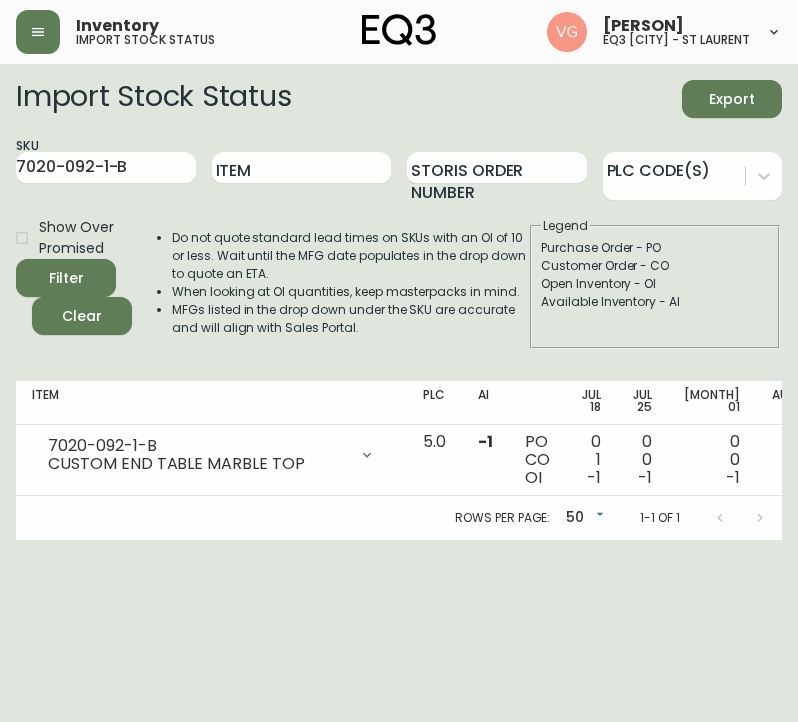 drag, startPoint x: 148, startPoint y: 163, endPoint x: -1, endPoint y: 172, distance: 149.27156 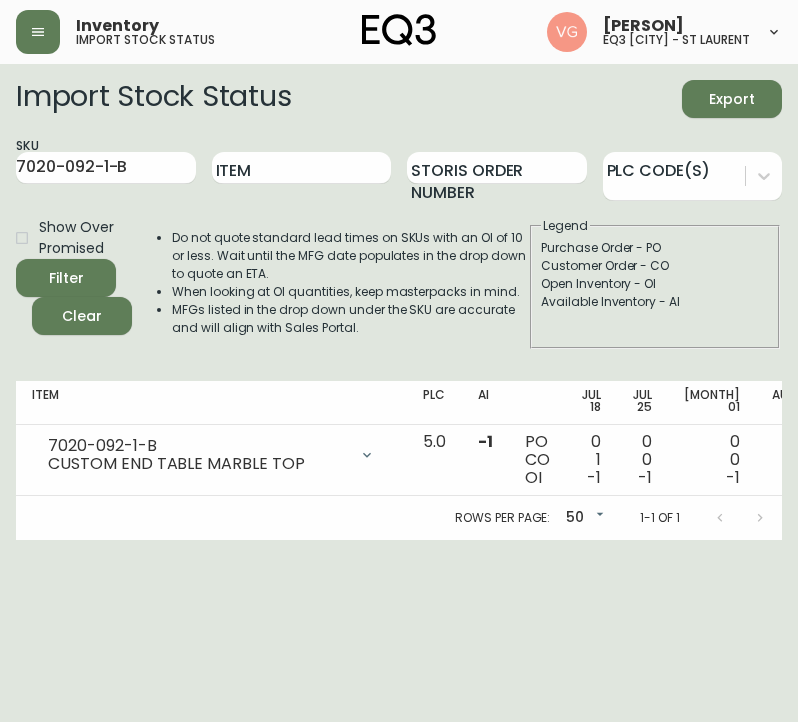 click on "Inventory import stock status [PERSON] eq3 [CITY] - st laurent   Import Stock Status Export SKU 7020-092-1-B Item Storis Order Number PLC Code(s) Show Over Promised Filter Clear Do not quote standard lead times on SKUs with an OI of 10 or less. Wait until the MFG date populates in the drop down to quote an ETA. When looking at OI quantities, keep masterpacks in mind. MFGs listed in the drop down under the SKU are accurate and will align with Sales Portal. Legend Purchase Order - PO Customer Order - CO Open Inventory - OI Available Inventory - AI Item PLC AI Jul 18 Jul 25 Aug 01 Aug 08 Aug 15 Aug 22 Aug 29 Sep 05 Sep 12 Sep 19 Sep 26 Oct 03 Oct 10 Future 7020-092-1-B CUSTOM END TABLE MARBLE TOP Opening Balance 0 ( [MONTH] 16, 2025 ) Customer Order ([NUMBER]) 1 ( [MONTH] 03, 2025 ) Available Inventory -1 ( [MONTH] 16, 2025 ) 5.0 -1 PO CO OI 0 1 -1 0 0 -1 0 0 -1 0 0 -1 0 0 -1 0 0 -1 0 0 -1 0 0 -1 0 0 -1 0 0 -1 0 0 -1 0 0 -1 0 0 -1 0 0 -1 0 0 -1 0 0 -1 0 0 -1 0 0 -1 Rows per page: 50 50 1-1 of 1" at bounding box center [399, 270] 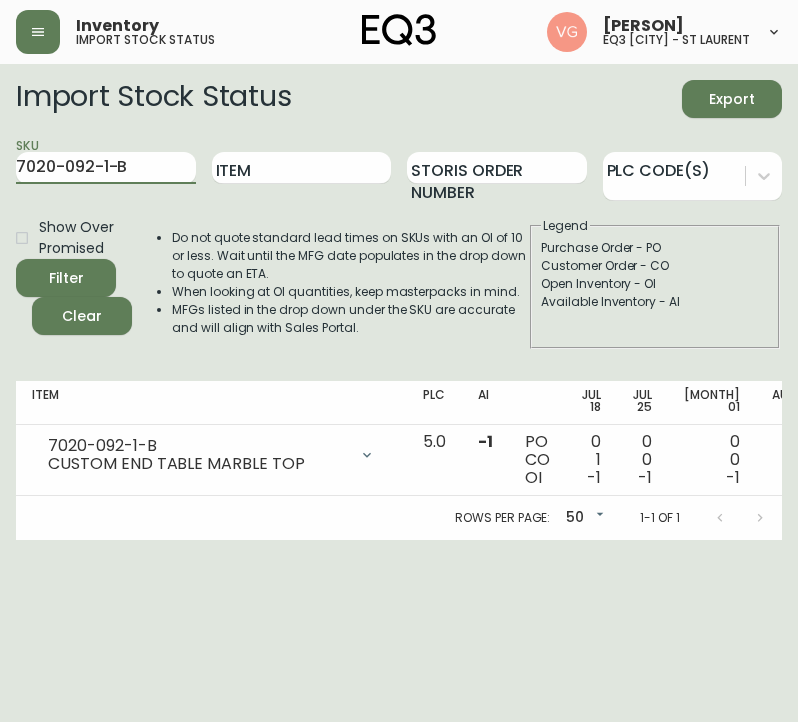 paste on "3020-134-13" 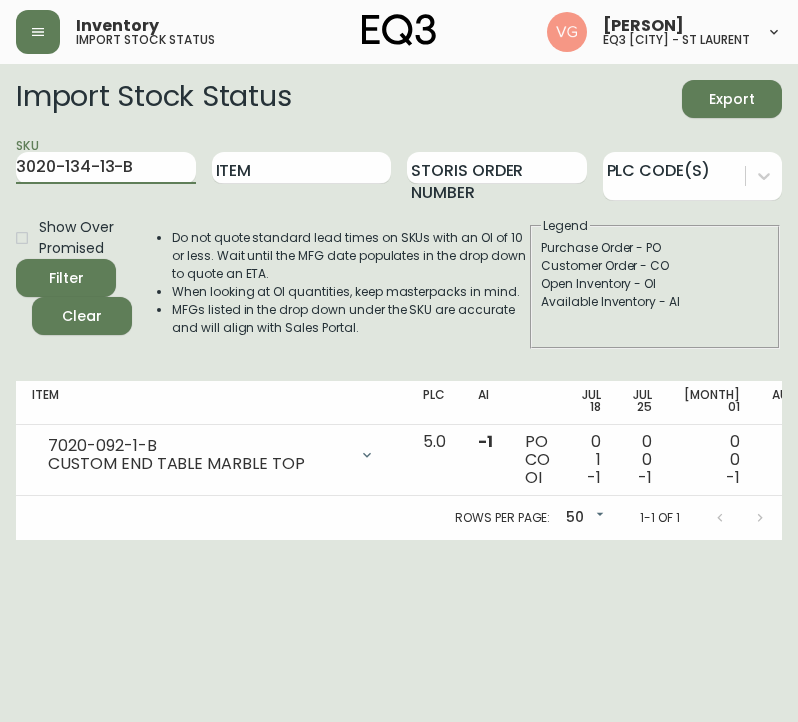 click on "Filter" at bounding box center [66, 278] 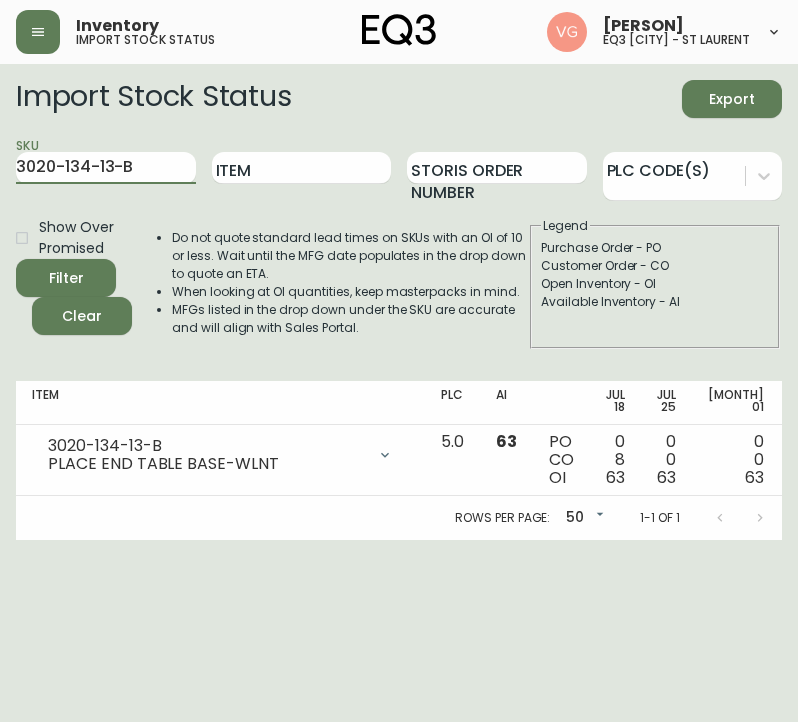 drag, startPoint x: 156, startPoint y: 169, endPoint x: -1, endPoint y: 181, distance: 157.45793 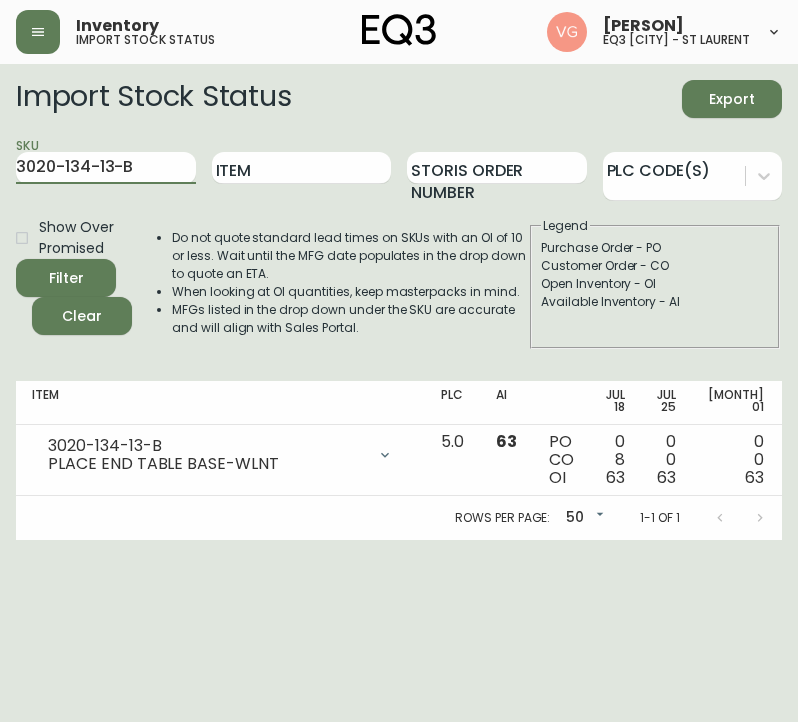 click on "Inventory import stock status [PERSON] eq3 [CITY] - st laurent   Import Stock Status Export SKU 3020-134-13-B Item Storis Order Number PLC Code(s) Show Over Promised Filter Clear Do not quote standard lead times on SKUs with an OI of 10 or less. Wait until the MFG date populates in the drop down to quote an ETA. When looking at OI quantities, keep masterpacks in mind. MFGs listed in the drop down under the SKU are accurate and will align with Sales Portal. Legend Purchase Order - PO Customer Order - CO Open Inventory - OI Available Inventory - AI Item PLC AI Jul 18 Jul 25 Aug 01 Aug 08 Aug 15 Aug 22 Aug 29 Sep 05 Sep 12 Sep 19 Sep 26 Oct 03 Oct 10 Future 3020-134-13-B PLACE END TABLE BASE-WLNT Opening Balance 71 ( [MONTH] 16, 2025 ) Customer Order ([NUMBER]) 2 ( [MONTH] 04, 2025 ) Customer Order ([NUMBER]) 1 ( [MONTH] 11, 2025 ) Customer Order ([NUMBER]) 3 ( [MONTH] 11, 2025 ) Customer Order ([NUMBER]) 2 ( [MONTH] 11, 2025 ) Available Inventory 63 ( [MONTH] 16, 2025 ) 5.0 63 PO CO OI 0 8 63 0 0 63 0 0 63 0 0 63" at bounding box center [399, 270] 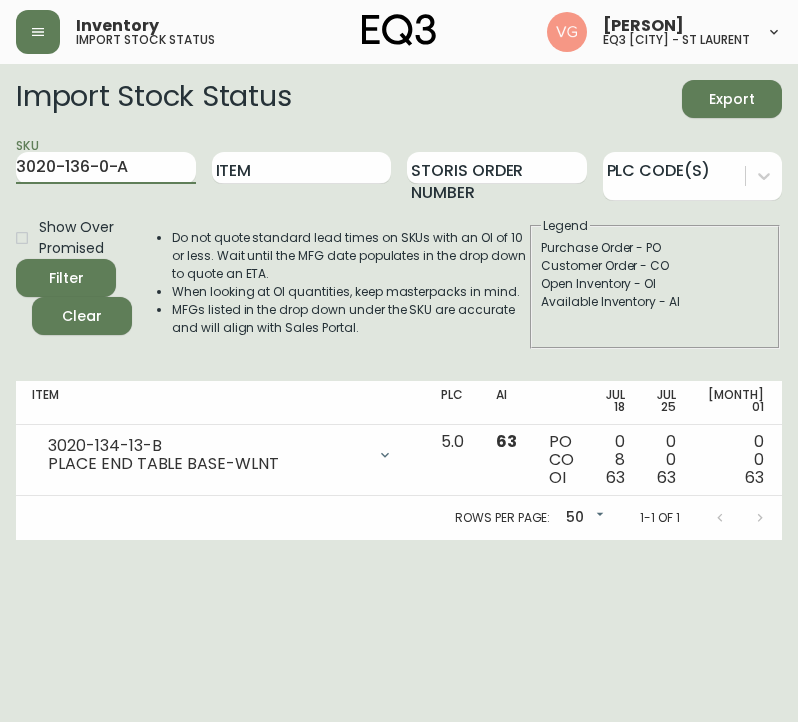 click on "Filter" at bounding box center (66, 278) 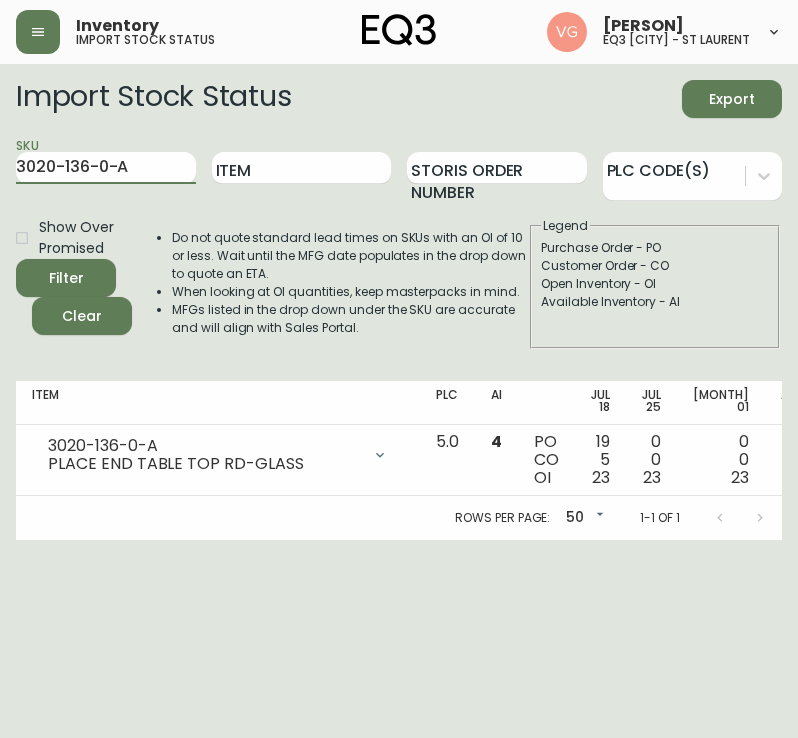 drag, startPoint x: 61, startPoint y: 184, endPoint x: -1, endPoint y: 184, distance: 62 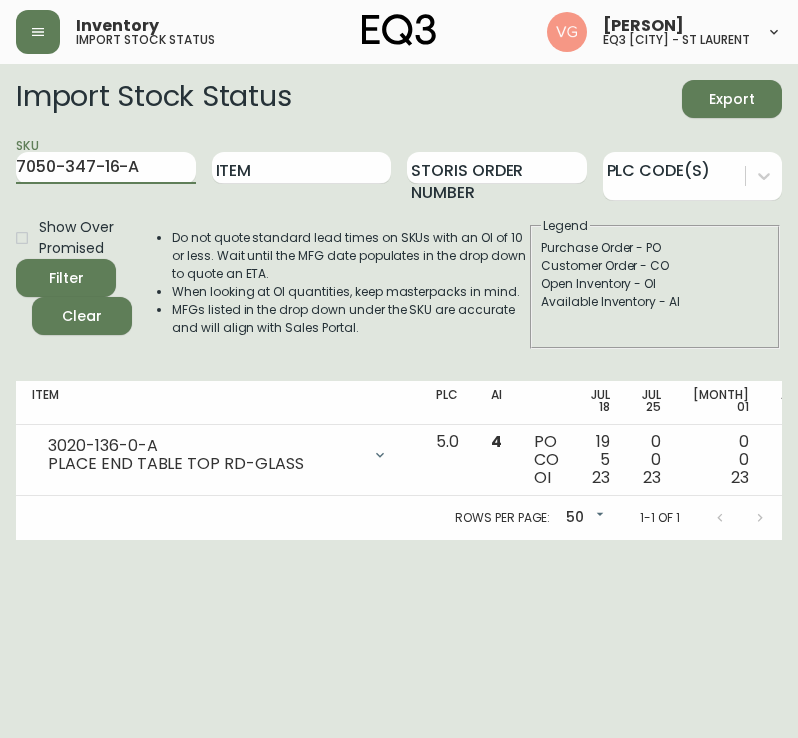 click on "Filter" at bounding box center (66, 278) 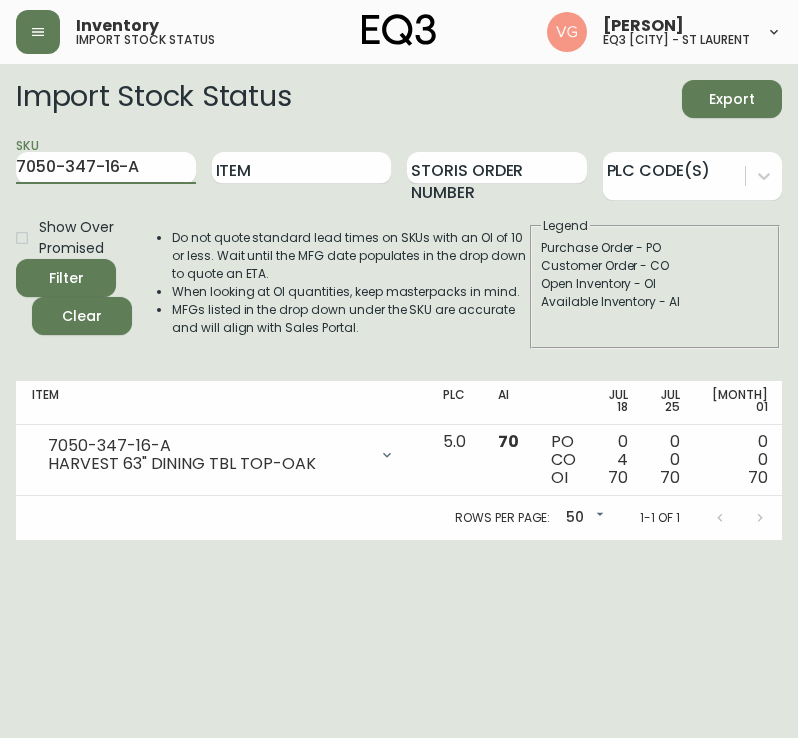 click on "Inventory import stock status [PERSON] eq3 [CITY] - st laurent   Import Stock Status Export SKU 7050-347-16-A Item Storis Order Number PLC Code(s) Show Over Promised Filter Clear Do not quote standard lead times on SKUs with an OI of 10 or less. Wait until the MFG date populates in the drop down to quote an ETA. When looking at OI quantities, keep masterpacks in mind. MFGs listed in the drop down under the SKU are accurate and will align with Sales Portal. Legend Purchase Order - PO Customer Order - CO Open Inventory - OI Available Inventory - AI Item PLC AI Jul 18 Jul 25 Aug 01 Aug 08 Aug 15 Aug 22 Aug 29 Sep 05 Sep 12 Sep 19 Sep 26 Oct 03 Oct 10 Future 7050-347-16-A HARVEST 63" DINING TBL TOP-OAK Opening Balance 74 ( [MONTH] 16, 2025 ) Customer Order ([NUMBER]) 1 ( [MONTH] 11, 2025 ) Customer Order ([NUMBER]) 1 ( [MONTH] 11, 2025 ) Available Inventory 70 ( [MONTH] 16, 2025 ) Customer Order ([NUMBER]) 1 ( [MONTH] 18, 2025 ) Customer Order ([NUMBER]) 1 ( [MONTH] 18, 2025 ) Purchase Order (P[NUMBER]) 26 ( ) 5.0 70" at bounding box center [399, 270] 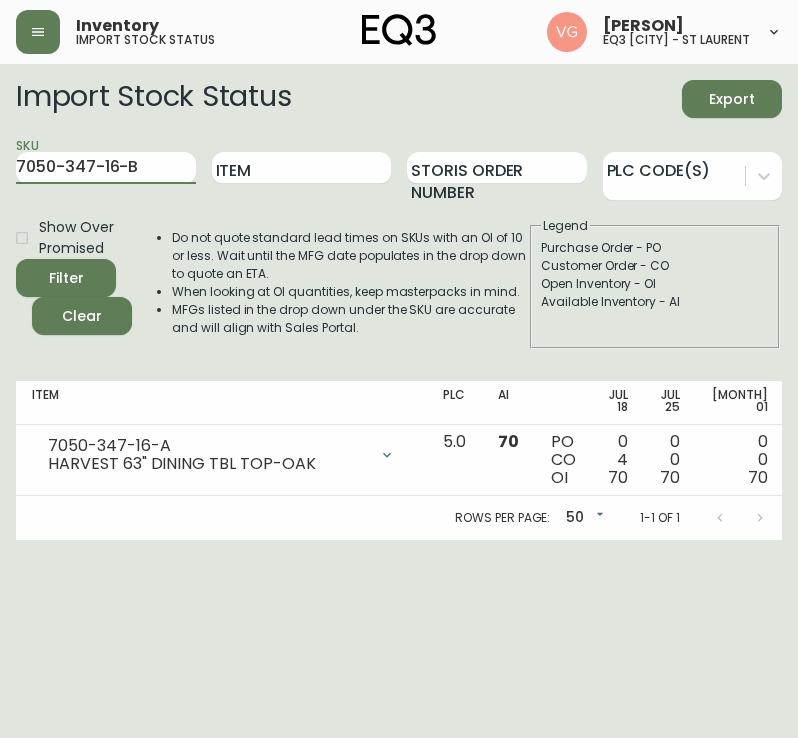 click on "Filter" at bounding box center (66, 278) 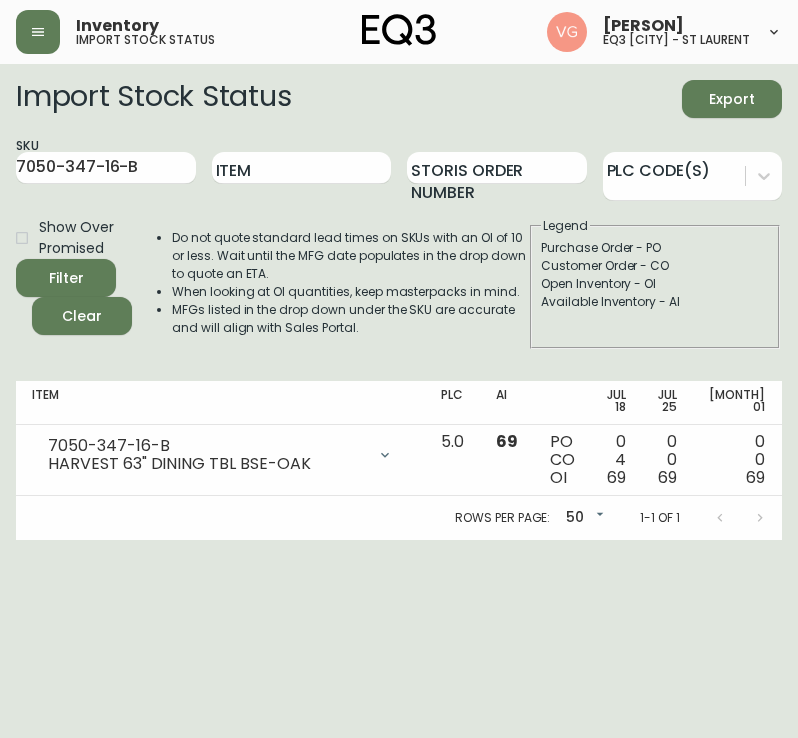 drag, startPoint x: 172, startPoint y: 175, endPoint x: -1, endPoint y: 163, distance: 173.41568 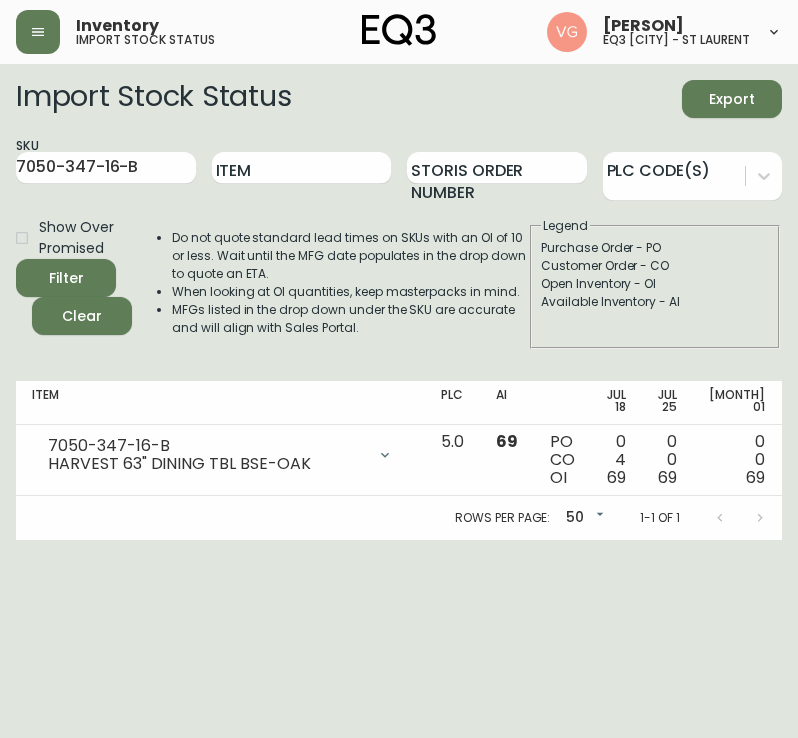 click on "Inventory import stock status [PERSON] eq3 [CITY] - st laurent   Import Stock Status Export SKU 7050-347-16-B Item Storis Order Number PLC Code(s) Show Over Promised Filter Clear Do not quote standard lead times on SKUs with an OI of 10 or less. Wait until the MFG date populates in the drop down to quote an ETA. When looking at OI quantities, keep masterpacks in mind. MFGs listed in the drop down under the SKU are accurate and will align with Sales Portal. Legend Purchase Order - PO Customer Order - CO Open Inventory - OI Available Inventory - AI Item PLC AI Jul 18 Jul 25 Aug 01 Aug 08 Aug 15 Aug 22 Aug 29 Sep 05 Sep 12 Sep 19 Sep 26 Oct 03 Oct 10 Future 7050-347-16-B HARVEST 63" DINING TBL BSE-OAK Opening Balance 73 ( [MONTH] 16, 2025 ) Customer Order ([NUMBER]) 1 ( [MONTH] 11, 2025 ) Customer Order ([NUMBER]) 1 ( [MONTH] 11, 2025 ) Available Inventory 69 ( [MONTH] 16, 2025 ) Customer Order ([NUMBER]) 1 ( [MONTH] 18, 2025 ) Customer Order ([NUMBER]) 1 ( [MONTH] 18, 2025 ) Purchase Order (P[NUMBER]) 27 ( ) 5.0 69" at bounding box center [399, 270] 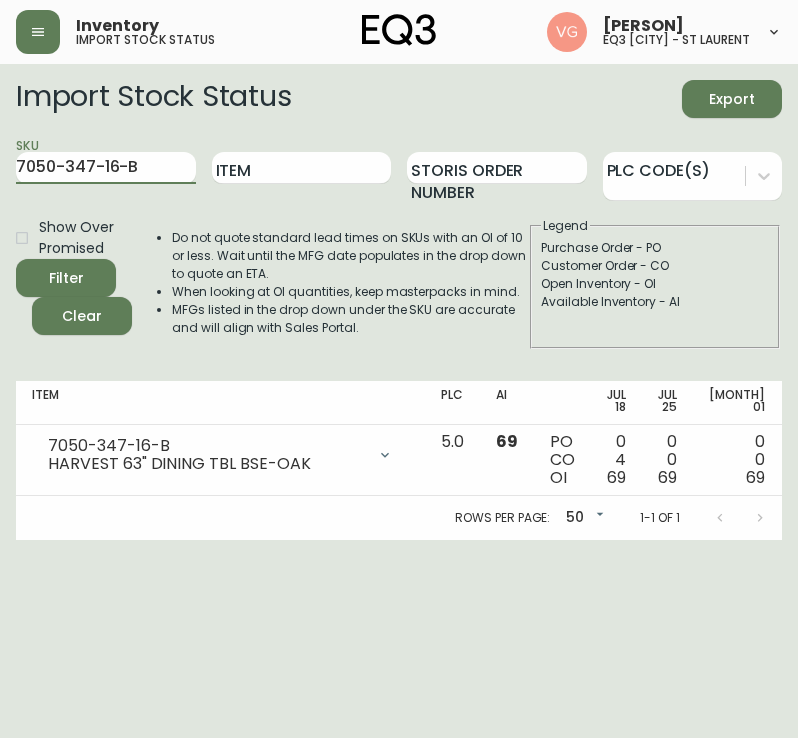paste on "9-16" 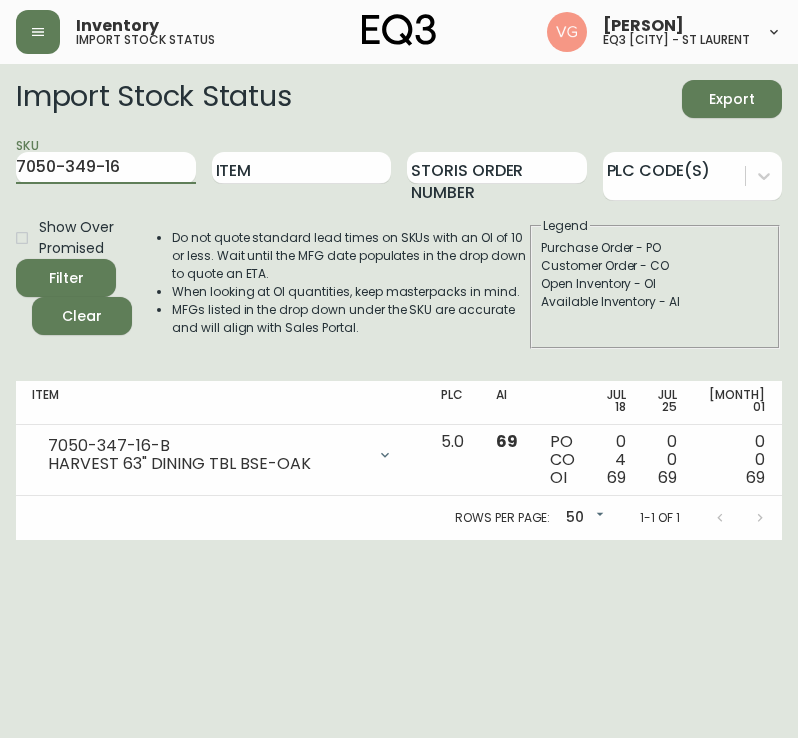 click on "Filter" at bounding box center (66, 278) 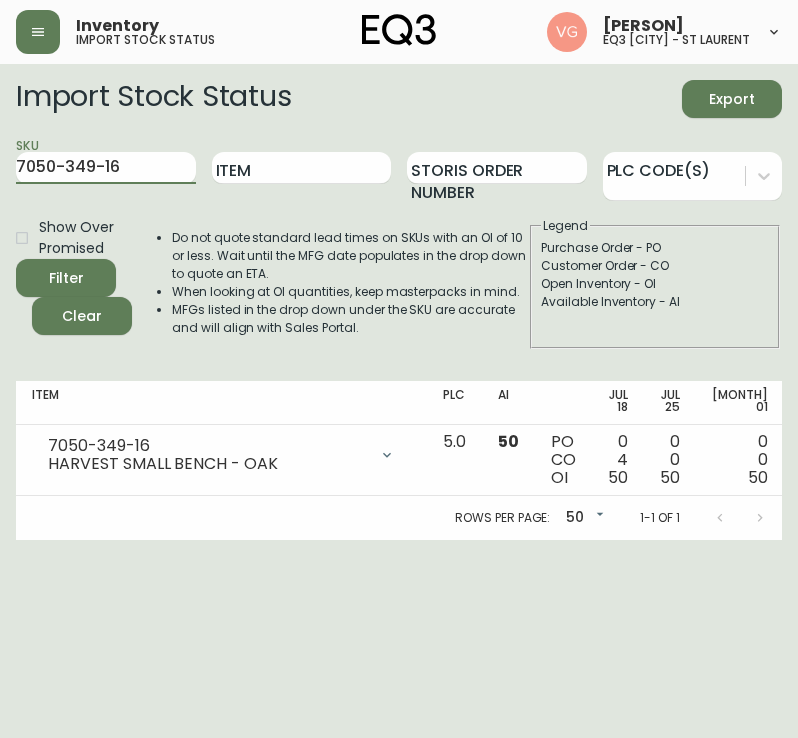 click on "Inventory import stock status [FIRST] [LAST] eq3 [CITY] - st laurent   Import Stock Status Export SKU 7050-349-16 Item Storis Order Number PLC Code(s) Show Over Promised Filter Clear Do not quote standard lead times on SKUs with an OI of 10 or less. Wait until the MFG date populates in the drop down to quote an ETA. When looking at OI quantities, keep masterpacks in mind. MFGs listed in the drop down under the SKU are accurate and will align with Sales Portal. Legend Purchase Order - PO Customer Order - CO Open Inventory - OI Available Inventory - AI Item PLC AI Jul 18 Jul 25 Aug 01 Aug 08 Aug 15 Aug 22 Aug 29 Sep 05 Sep 12 Sep 19 Sep 26 Oct 03 Oct 10 Future 7050-349-16 HARVEST SMALL BENCH - OAK Opening Balance 54 ( Jul 16, 2025 ) Customer Order (8319916) 1 ( Jul 11, 2025 ) Customer Order (8544171) 2 ( Jul 11, 2025 ) Available Inventory 50 ( Jul 16, 2025 ) Customer Order (8545944) 1 ( Jul 18, 2025 ) Purchase Order (P019510) 22 ( Sep 05, 2025 ) 5.0 50 PO CO OI 0 4 50 0 0 50 0 0 50 0" at bounding box center (399, 270) 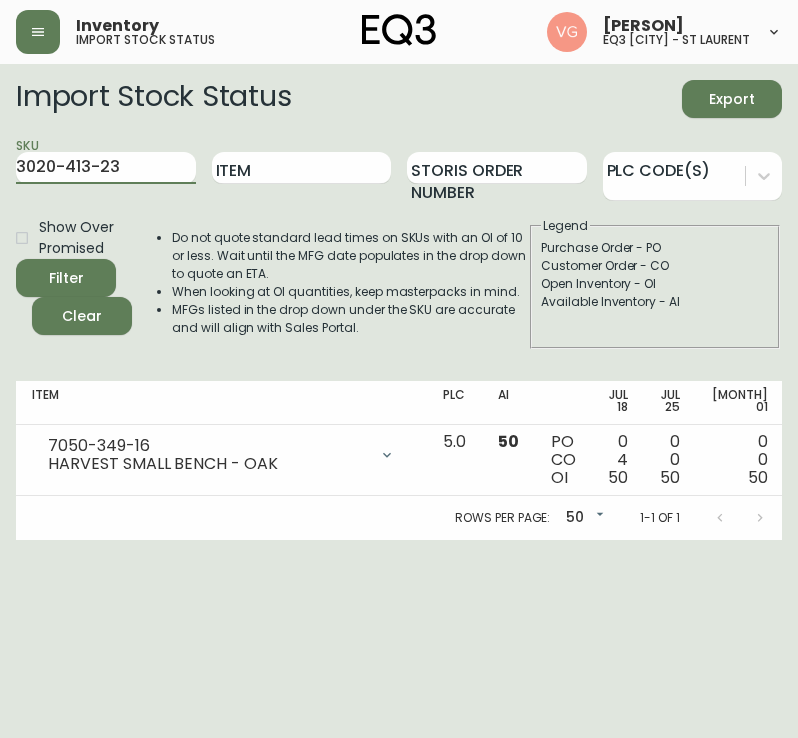 click on "Filter" at bounding box center (66, 278) 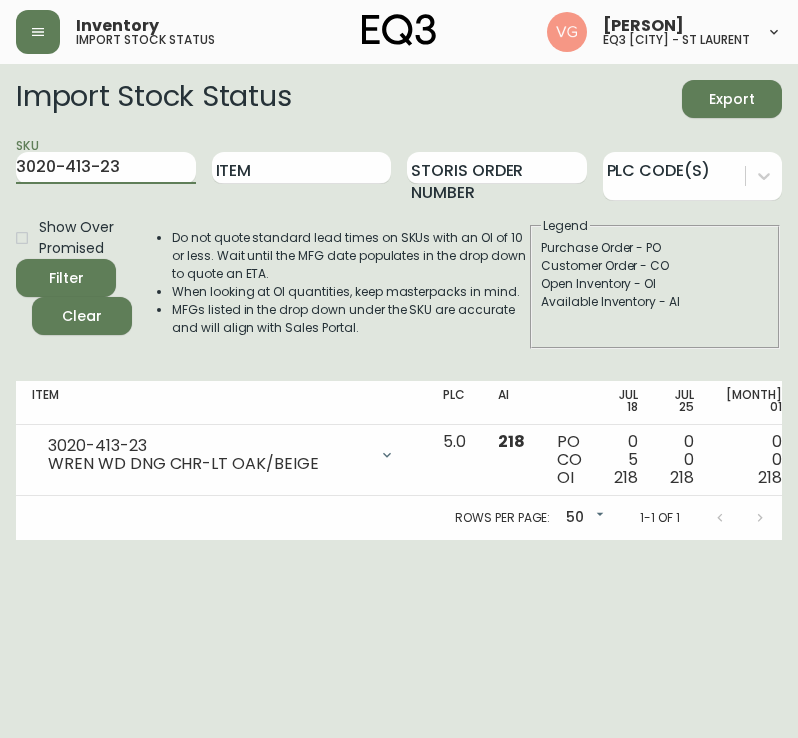 drag, startPoint x: 154, startPoint y: 166, endPoint x: -1, endPoint y: 172, distance: 155.11609 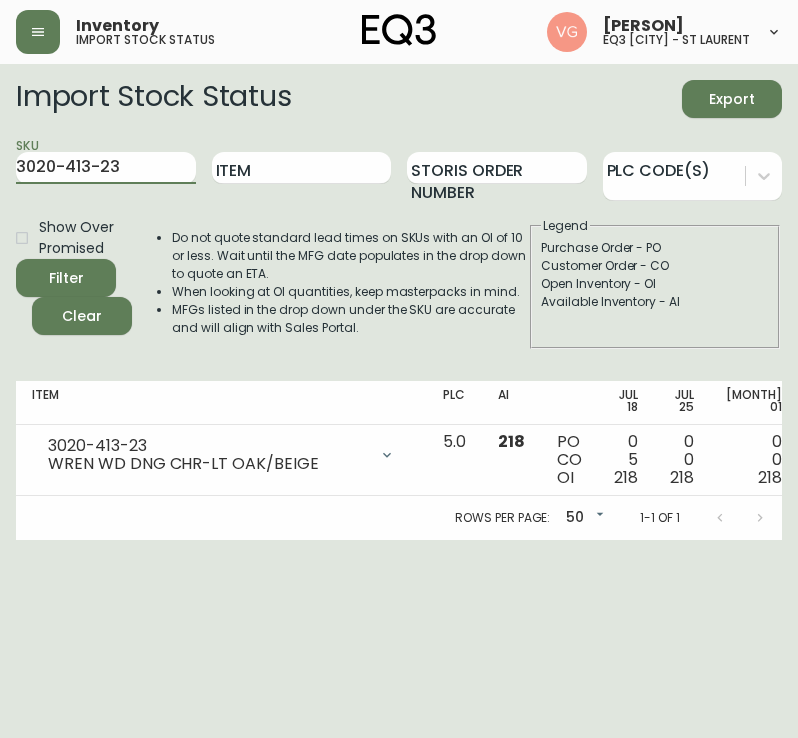 click on "Inventory import stock status [PERSON] eq3 [CITY] - st laurent   Import Stock Status Export SKU 3020-413-23 Item Storis Order Number PLC Code(s) Show Over Promised Filter Clear Do not quote standard lead times on SKUs with an OI of 10 or less. Wait until the MFG date populates in the drop down to quote an ETA. When looking at OI quantities, keep masterpacks in mind. MFGs listed in the drop down under the SKU are accurate and will align with Sales Portal. Legend Purchase Order - PO Customer Order - CO Open Inventory - OI Available Inventory - AI Item PLC AI Jul 18 Jul 25 Aug 01 Aug 08 Aug 15 Aug 22 Aug 29 Sep 05 Sep 12 Sep 19 Sep 26 Oct 03 Oct 10 Future 3020-413-23 WREN WD DNG CHR-LT OAK/BEIGE Opening Balance 223 ( [MONTH] 16, 2025 ) Customer Order ([NUMBER]) 4 ( [MONTH] 11, 2025 ) Available Inventory 218 ( [MONTH] 16, 2025 ) Customer Order ([NUMBER]) 1 ( [MONTH] 18, 2025 ) Purchase Order (P[NUMBER]) 18 ( [MONTH] 31, 2025 ) 5.0 218 PO CO OI 0 5 218 0 0 218 0 0 218 0 0 218 0 0 218 0 0 218 0 0 218 0 0 218 0 0 218 0 0 218 0 0 218 0 0 218 0 0 218 0 0 218 0 0 218" at bounding box center [399, 270] 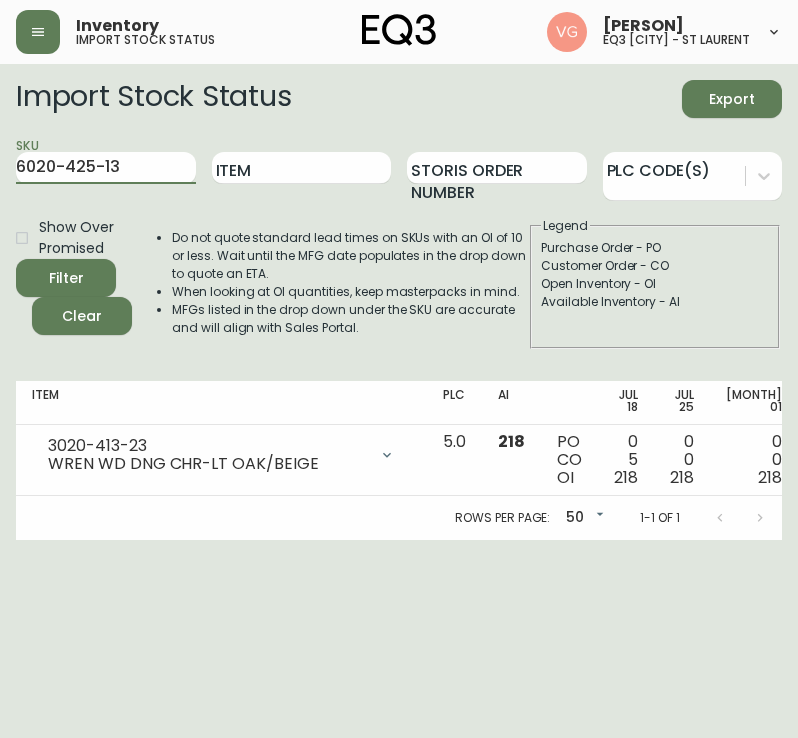click on "Filter" at bounding box center [66, 278] 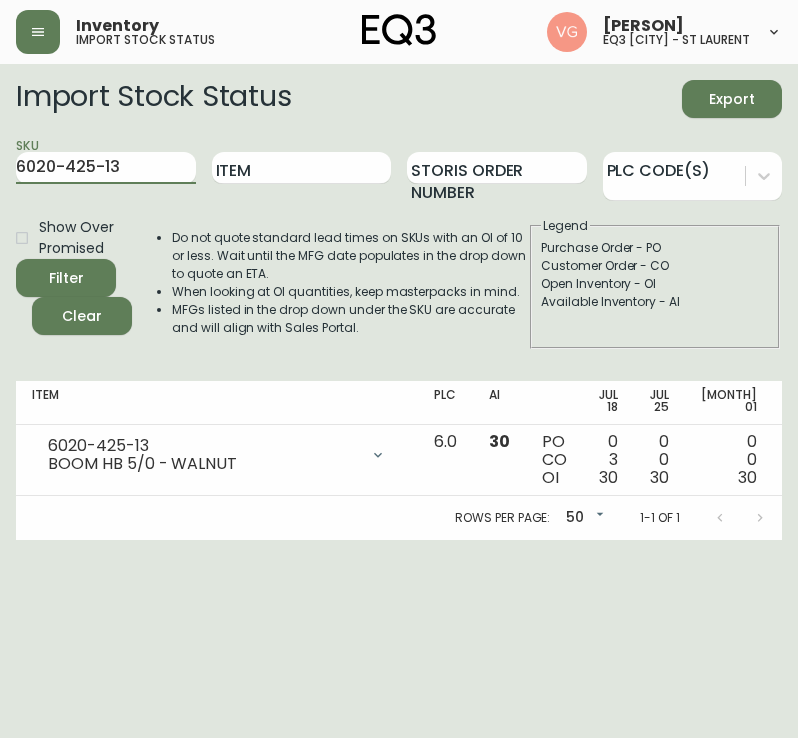 drag, startPoint x: 14, startPoint y: 161, endPoint x: -1, endPoint y: 176, distance: 21.213203 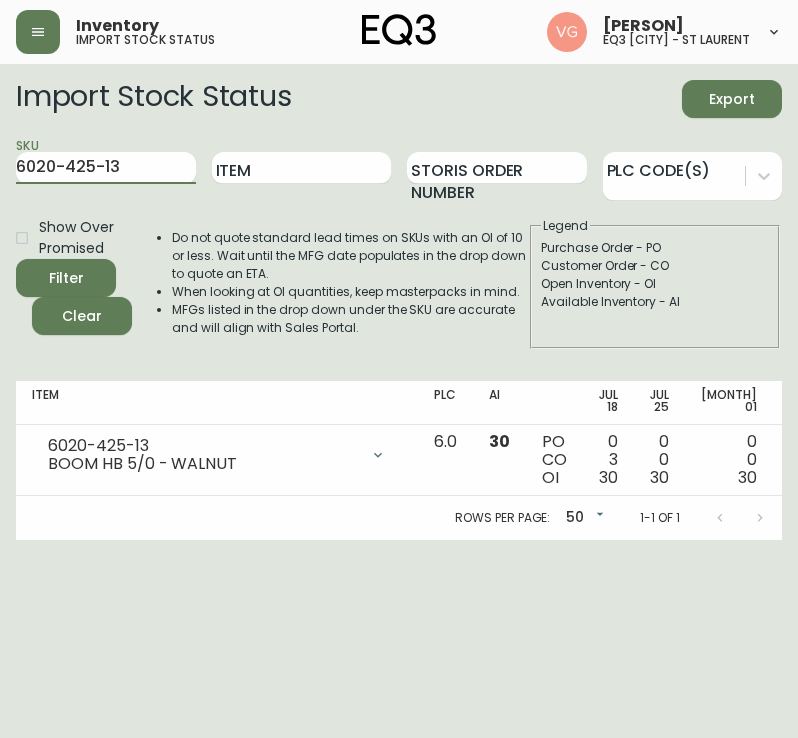 click on "Inventory import stock status [PERSON] eq3 [CITY] - st laurent   Import Stock Status Export SKU 6020-425-13 Item Storis Order Number PLC Code(s) Show Over Promised Filter Clear Do not quote standard lead times on SKUs with an OI of 10 or less. Wait until the MFG date populates in the drop down to quote an ETA. When looking at OI quantities, keep masterpacks in mind. MFGs listed in the drop down under the SKU are accurate and will align with Sales Portal. Legend Purchase Order - PO Customer Order - CO Open Inventory - OI Available Inventory - AI Item PLC AI Jul 18 Jul 25 Aug 01 Aug 08 Aug 15 Aug 22 Aug 29 Sep 05 Sep 12 Sep 19 Sep 26 Oct 03 Oct 10 Future 6020-425-13 BOOM HB 5/0 - WALNUT Opening Balance 33 ( [MONTH] 16, 2025 ) Customer Order ([NUMBER]) 1 ( [MONTH] 11, 2025 ) Customer Order ([NUMBER]) 1 ( [MONTH] 11, 2025 ) Available Inventory 30 ( [MONTH] 16, 2025 ) Customer Order ([NUMBER]) 1 ( [MONTH] 18, 2025 ) 6.0 30 PO CO OI 0 3 30 0 0 30 0 0 30 0 0 30 0 0 30 0 0 30 0 0 30 0 0 30 0 0 30 0 0 30 0 0 30 0 0 30 0 0 30 0 0 30 0 0 30" at bounding box center [399, 270] 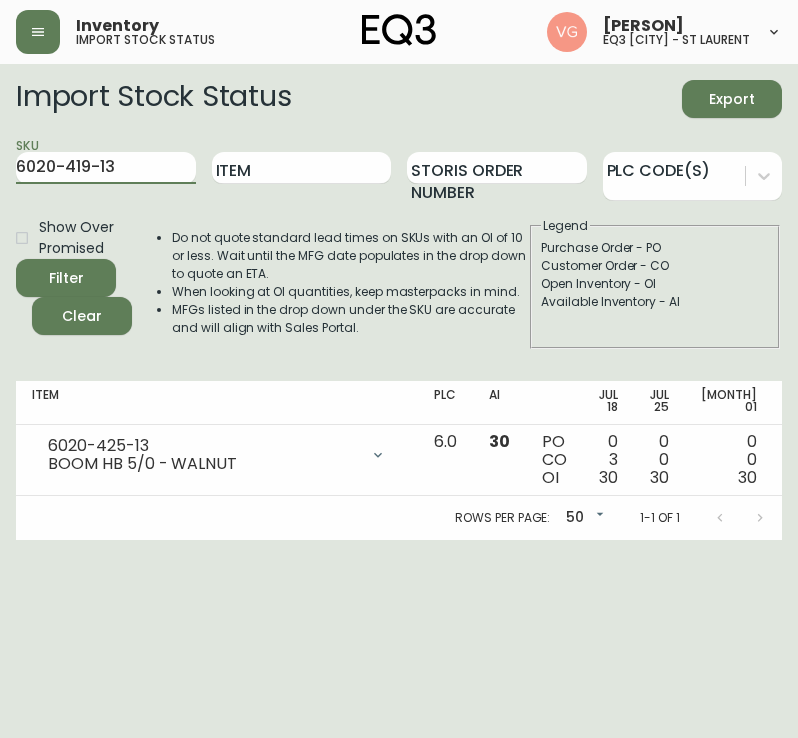 click on "Filter" at bounding box center (66, 278) 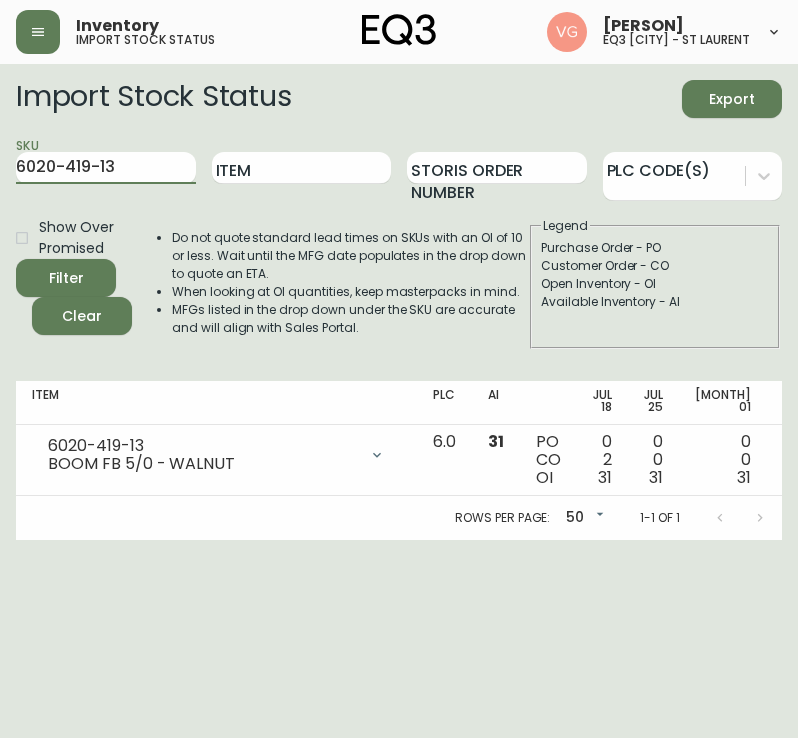 drag, startPoint x: 113, startPoint y: 168, endPoint x: -1, endPoint y: 183, distance: 114.982605 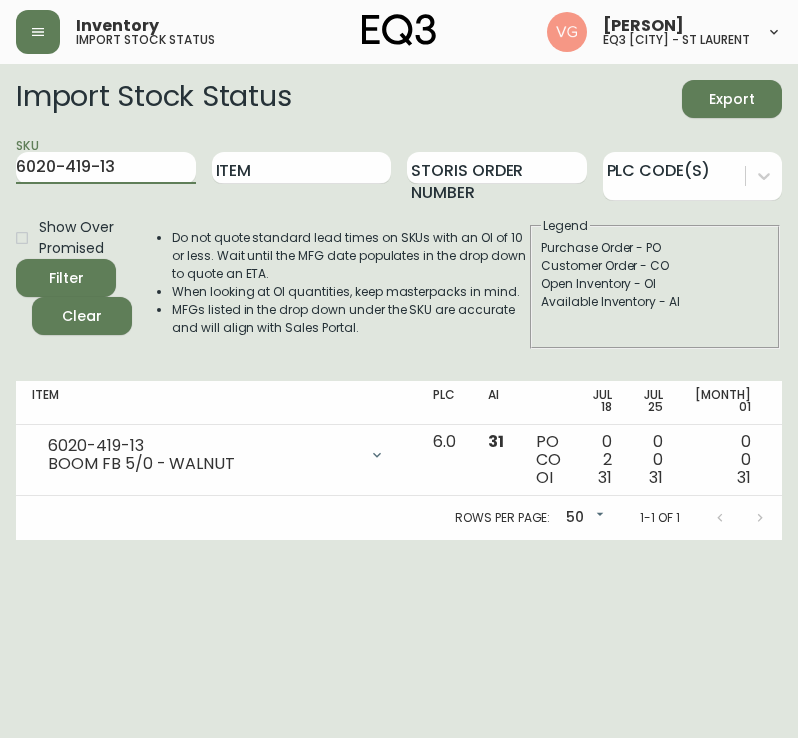 click on "Inventory import stock status [PERSON] eq3 [CITY] - st laurent   Import Stock Status Export SKU 6020-419-13 Item Storis Order Number PLC Code(s) Show Over Promised Filter Clear Do not quote standard lead times on SKUs with an OI of 10 or less. Wait until the MFG date populates in the drop down to quote an ETA. When looking at OI quantities, keep masterpacks in mind. MFGs listed in the drop down under the SKU are accurate and will align with Sales Portal. Legend Purchase Order - PO Customer Order - CO Open Inventory - OI Available Inventory - AI Item PLC AI Jul 18 Jul 25 Aug 01 Aug 08 Aug 15 Aug 22 Aug 29 Sep 05 Sep 12 Sep 19 Sep 26 Oct 03 Oct 10 Future 6020-419-13 BOOM FB 5/0 - WALNUT Opening Balance 33 ( [MONTH] 16, 2025 ) Customer Order ([NUMBER]) 1 ( [MONTH] 11, 2025 ) Available Inventory 31 ( [MONTH] 16, 2025 ) Customer Order ([NUMBER]) 1 ( [MONTH] 18, 2025 ) 6.0 31 PO CO OI 0 2 31 0 0 31 0 0 31 0 0 31 0 0 31 0 0 31 0 0 31 0 0 31 0 0 31 0 0 31 0 0 31 0 0 31 0 0 31 0 0 31 Rows per page: 50 50 1-1 of 1" at bounding box center (399, 270) 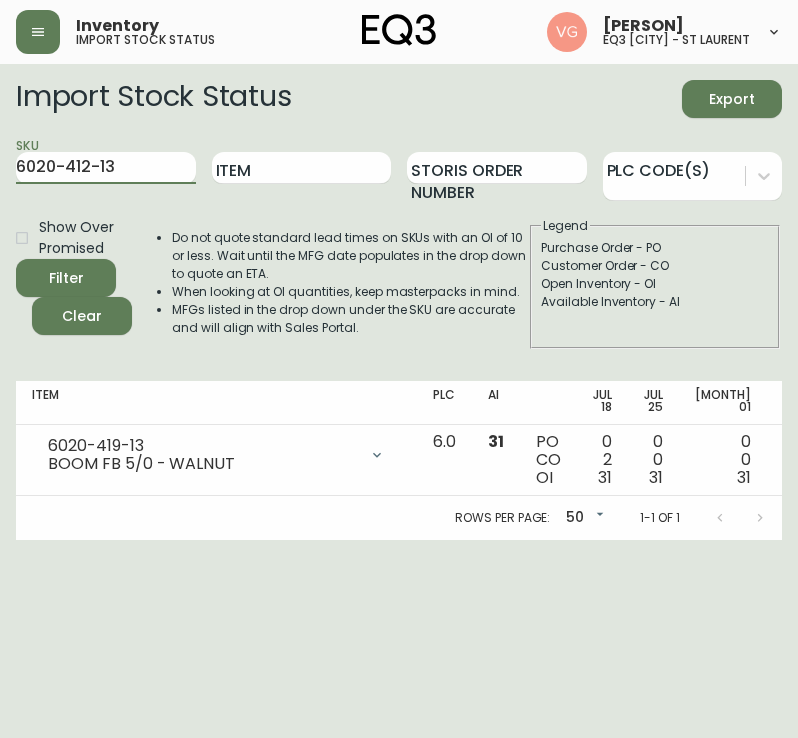click on "Filter" at bounding box center (66, 278) 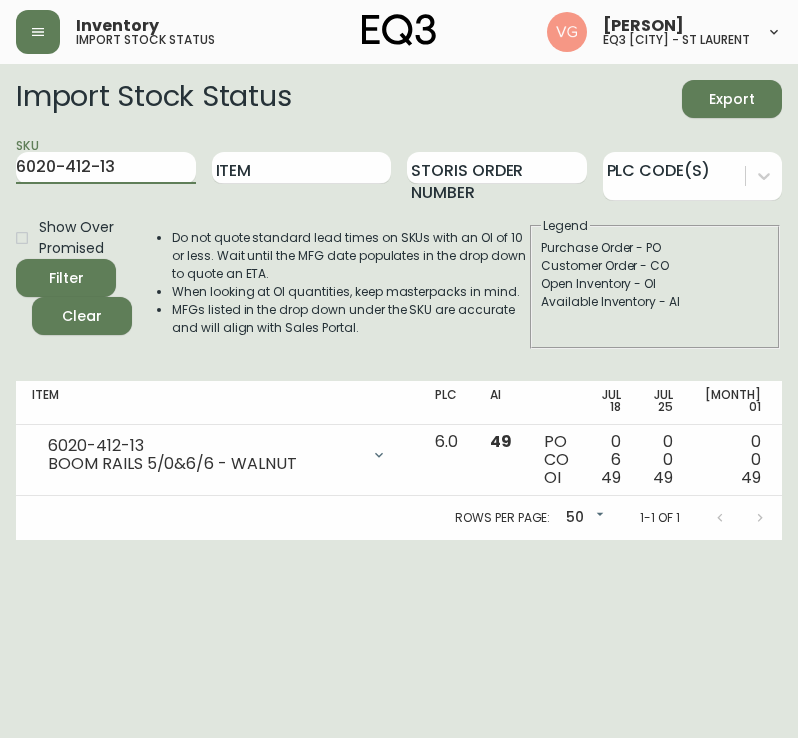 drag, startPoint x: 138, startPoint y: 173, endPoint x: -1, endPoint y: 172, distance: 139.0036 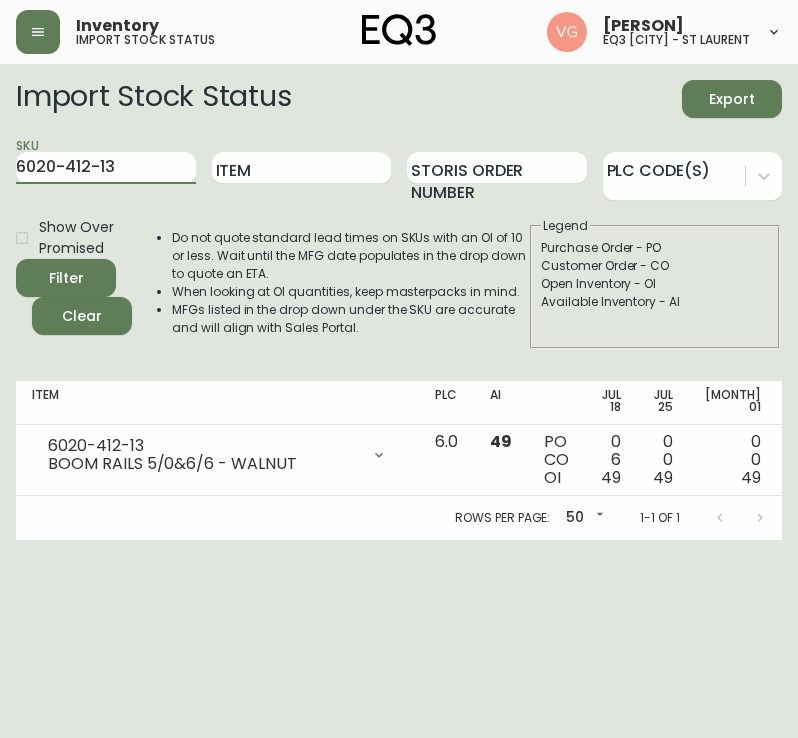 click on "Inventory import stock status [PERSON] eq3 [CITY] - st laurent   Import Stock Status Export SKU 6020-412-13 Item Storis Order Number PLC Code(s) Show Over Promised Filter Clear Do not quote standard lead times on SKUs with an OI of 10 or less. Wait until the MFG date populates in the drop down to quote an ETA. When looking at OI quantities, keep masterpacks in mind. MFGs listed in the drop down under the SKU are accurate and will align with Sales Portal. Legend Purchase Order - PO Customer Order - CO Open Inventory - OI Available Inventory - AI Item PLC AI Jul 18 Jul 25 Aug 01 Aug 08 Aug 15 Aug 22 Aug 29 Sep 05 Sep 12 Sep 19 Sep 26 Oct 03 Oct 10 Future 6020-412-13 BOOM RAILS 5/0&6/6 - WALNUT Opening Balance 55 ( [MONTH] 16, 2025 ) Customer Order ([NUMBER]) 1 ( [MONTH] 11, 2025 ) Customer Order ([NUMBER]) 1 ( [MONTH] 11, 2025 ) Customer Order ([NUMBER]) 1 ( [MONTH] 11, 2025 ) Customer Order ([NUMBER]) 1 ( [MONTH] 11, 2025 ) Available Inventory 49 ( [MONTH] 16, 2025 ) Customer Order ([NUMBER]) 1 ( [MONTH] 18, 2025 ) 1" at bounding box center (399, 270) 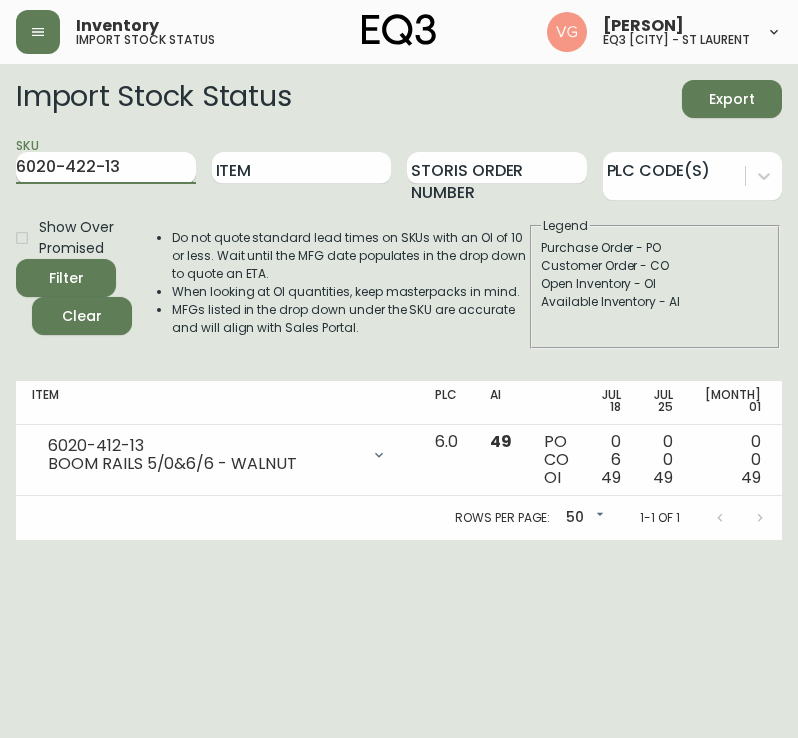 click on "Filter" at bounding box center [66, 278] 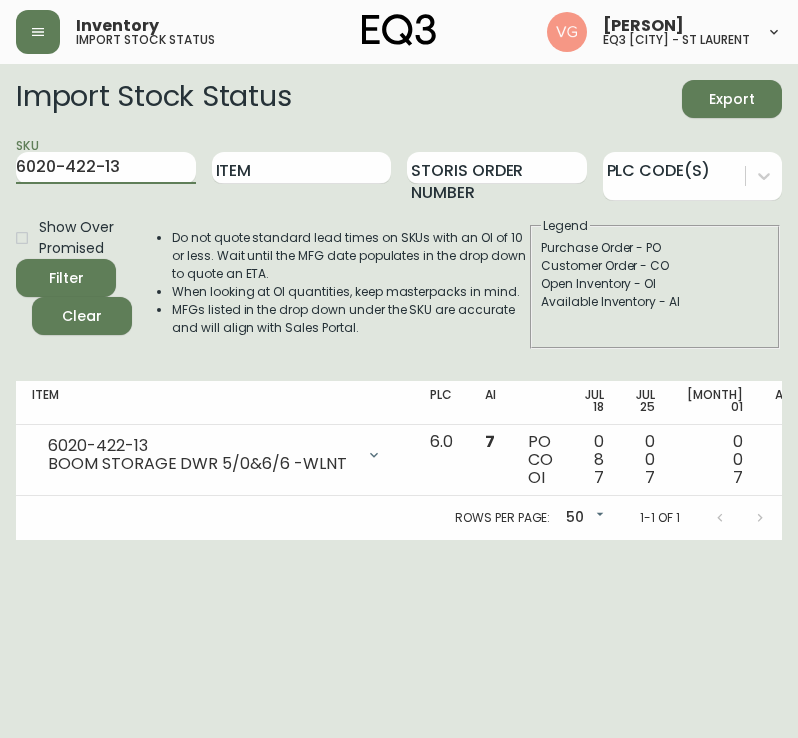 drag, startPoint x: 155, startPoint y: 165, endPoint x: -1, endPoint y: 165, distance: 156 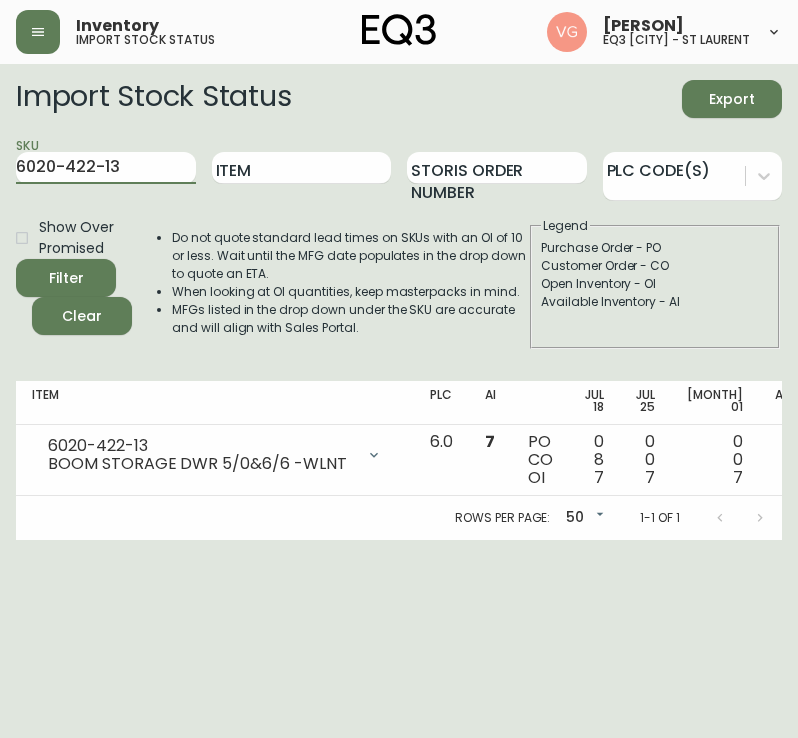 click on "Inventory import stock status [PERSON] eq3 [CITY] - st laurent   Import Stock Status Export SKU 6020-422-13 Item Storis Order Number PLC Code(s) Show Over Promised Filter Clear Do not quote standard lead times on SKUs with an OI of 10 or less. Wait until the MFG date populates in the drop down to quote an ETA. When looking at OI quantities, keep masterpacks in mind. MFGs listed in the drop down under the SKU are accurate and will align with Sales Portal. Legend Purchase Order - PO Customer Order - CO Open Inventory - OI Available Inventory - AI Item PLC AI Jul 18 Jul 25 Aug 01 Aug 08 Aug 15 Aug 22 Aug 29 Sep 05 Sep 12 Sep 19 Sep 26 Oct 03 Oct 10 Future 6020-422-13 BOOM STORAGE DWR 5/0&6/6 -WLNT Opening Balance 15 ( [MONTH] 16, 2025 ) Customer Order ([NUMBER]) 2 ( [MONTH] 11, 2025 ) Customer Order ([NUMBER]) 2 ( [MONTH] 11, 2025 ) Available Inventory 7 ( [MONTH] 16, 2025 ) Customer Order ([NUMBER]) 2 ( [MONTH] 18, 2025 ) Customer Order ([NUMBER]) 2 ( [MONTH] 18, 2025 ) 6.0 7 PO CO OI 0 8 7 0 0 7 0 0 7 0 0 7 0 0 7 0 0 7 0 0 7 0 0 7 0 0 7 0 0 7 0 0 7 0 0 7 0 0 7 0 0 7" at bounding box center [399, 270] 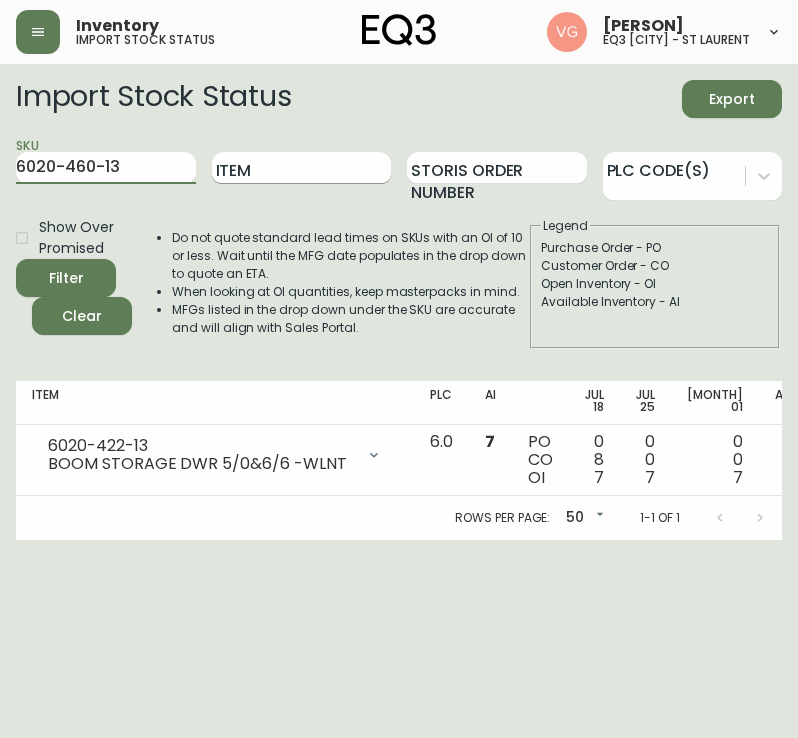 click on "Filter" at bounding box center (66, 278) 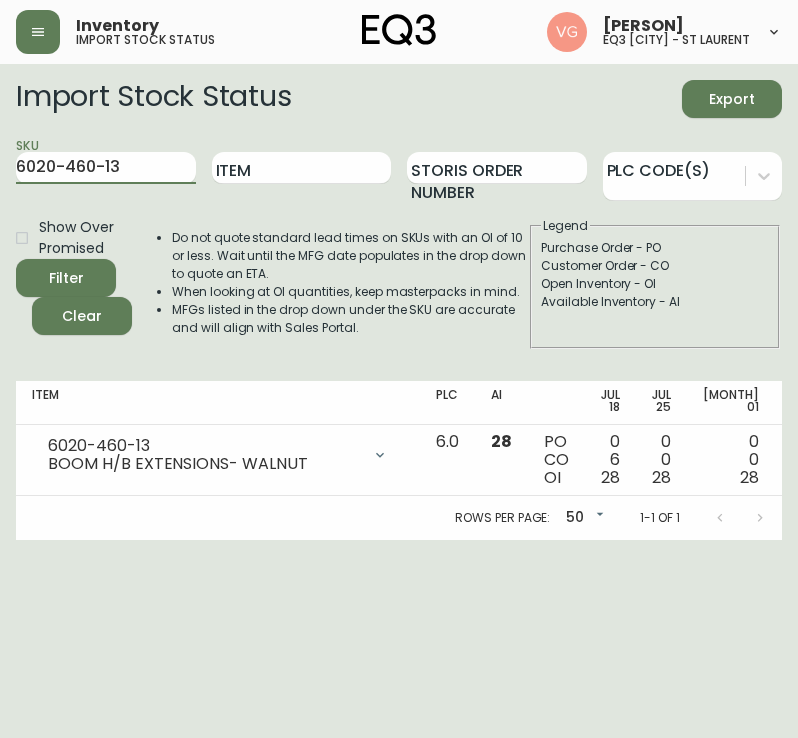 drag, startPoint x: 184, startPoint y: 166, endPoint x: -1, endPoint y: 207, distance: 189.48878 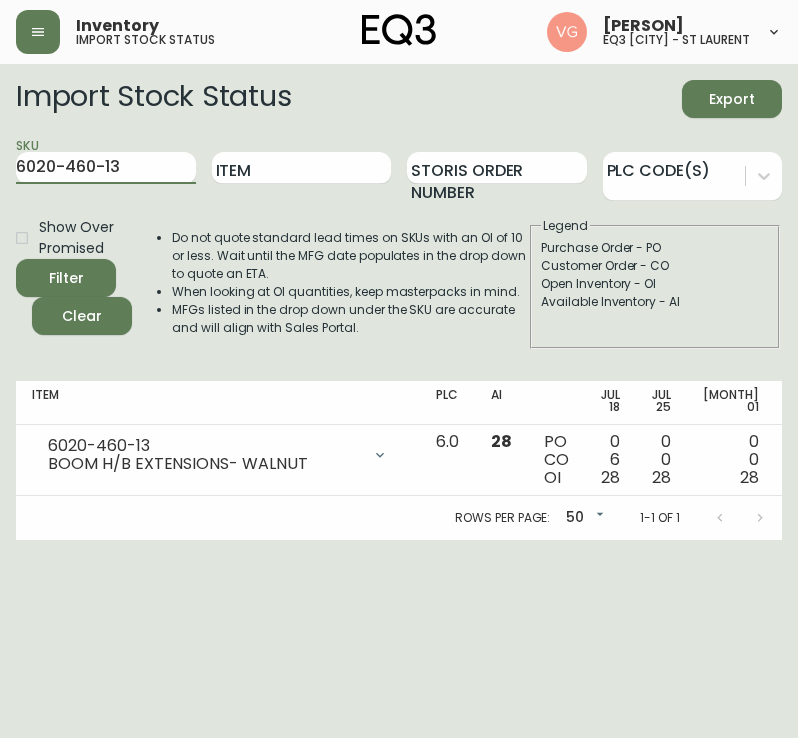 click on "Inventory import stock status [FIRST] [LAST] eq3 [CITY] - st laurent   Import Stock Status Export SKU 6020-460-13 Item Storis Order Number PLC Code(s) Show Over Promised Filter Clear Do not quote standard lead times on SKUs with an OI of 10 or less. Wait until the MFG date populates in the drop down to quote an ETA. When looking at OI quantities, keep masterpacks in mind. MFGs listed in the drop down under the SKU are accurate and will align with Sales Portal. Legend Purchase Order - PO Customer Order - CO Open Inventory - OI Available Inventory - AI Item PLC AI Jul 18 Jul 25 Aug 01 Aug 08 Aug 15 Aug 22 Aug 29 Sep 05 Sep 12 Sep 19 Sep 26 Oct 03 Oct 10 Future 6020-460-13 BOOM H/B EXTENSIONS- WALNUT Opening Balance 34 ( Jul 16, 2025 ) Customer Order (8525964) 1 ( Jul 11, 2025 ) Customer Order (8544104) 1 ( Jul 11, 2025 ) Customer Order (8544696) 1 ( Jul 11, 2025 ) Available Inventory 28 ( Jul 16, 2025 ) Customer Order (8546208) 1 ( Jul 18, 2025 ) Customer Order (8546963) 1 ( Jul 18, 2025 ) 1" at bounding box center (399, 270) 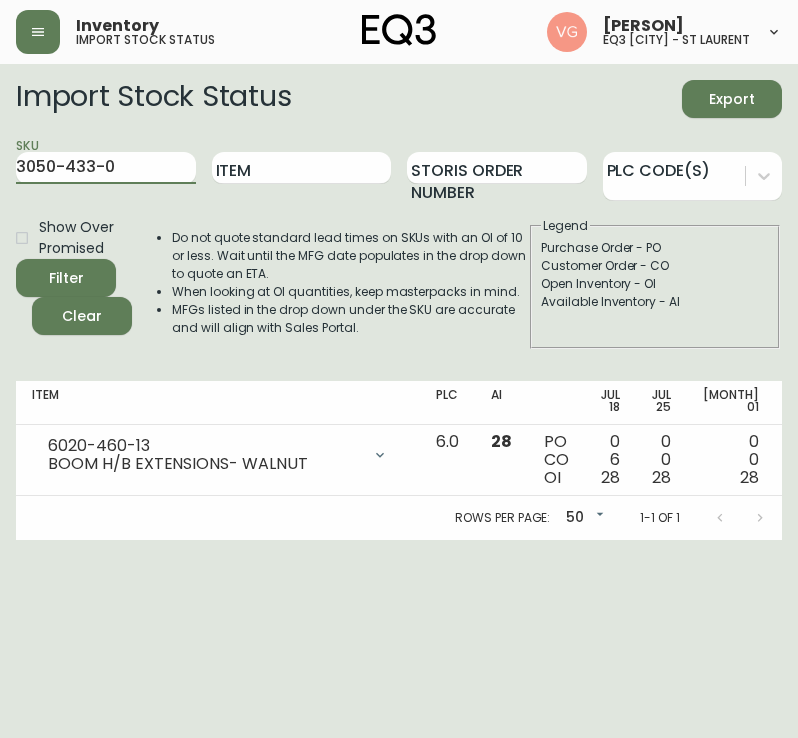 click on "Filter" at bounding box center (66, 278) 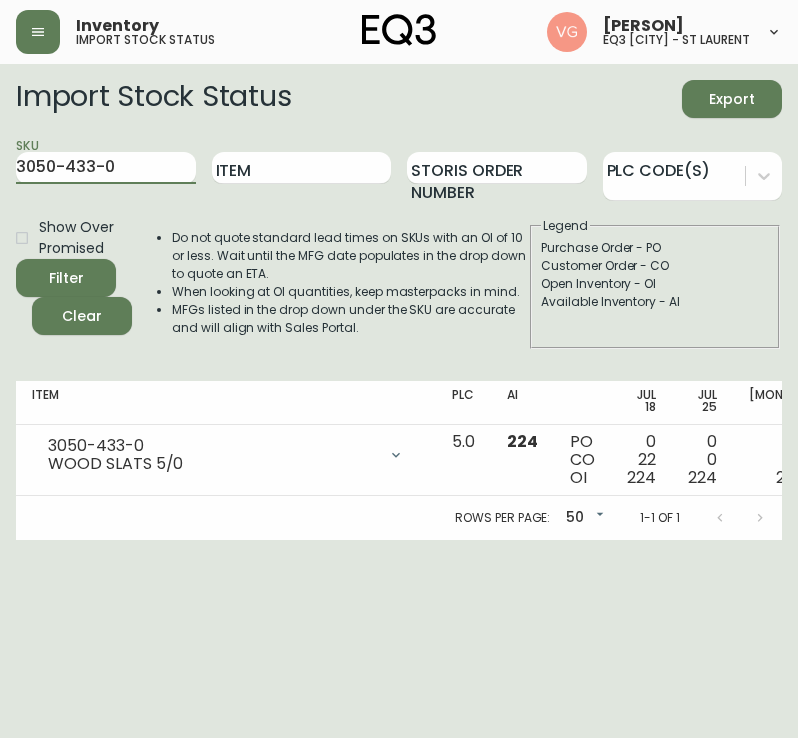drag, startPoint x: 149, startPoint y: 167, endPoint x: -1, endPoint y: 168, distance: 150.00333 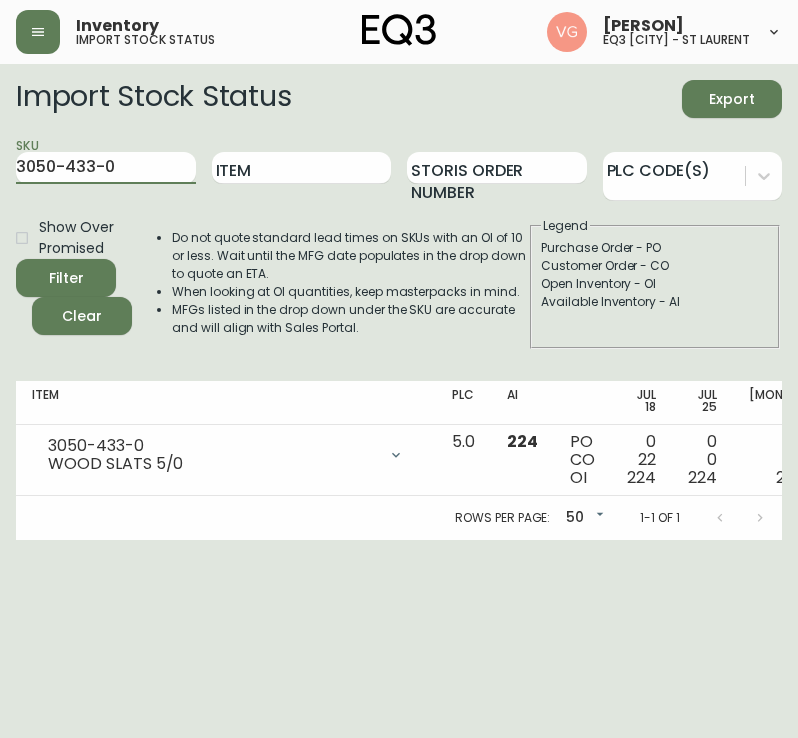 click on "Inventory import stock status [PERSON] eq3 [CITY] - st laurent   Import Stock Status Export SKU 3050-433-0 WOOD SLATS 5/0 Opening Balance 246 ( [MONTH] 16, 2025 ) Customer Order ([NUMBER]) 1 ( [MONTH] 04, 2025 ) Customer Order ([NUMBER]) 1 ( [MONTH] 04, 2025 ) Customer Order ([NUMBER]) 1 ( [MONTH] 11, 2025 ) Customer Order ([NUMBER]) 1 ( [MONTH] 11, 2025 ) Customer Order ([NUMBER]) 1 ( [MONTH] 11, 2025 ) Customer Order ([NUMBER]) 1 ( [MONTH] 11, 2025 ) 1 ( ) 1 ( )" at bounding box center (399, 270) 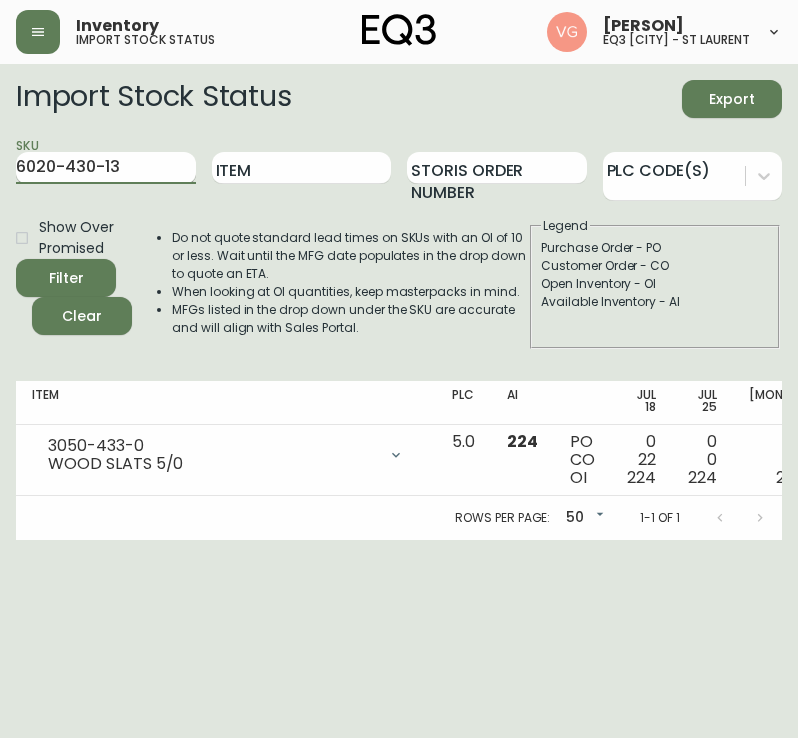 click on "Filter" at bounding box center [66, 278] 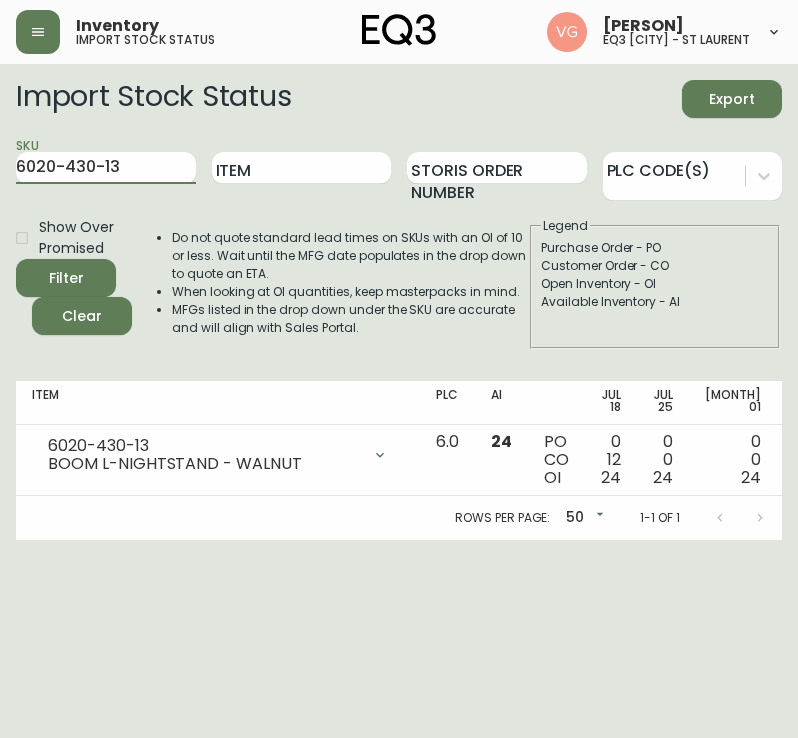 drag, startPoint x: 179, startPoint y: 165, endPoint x: 0, endPoint y: 170, distance: 179.06982 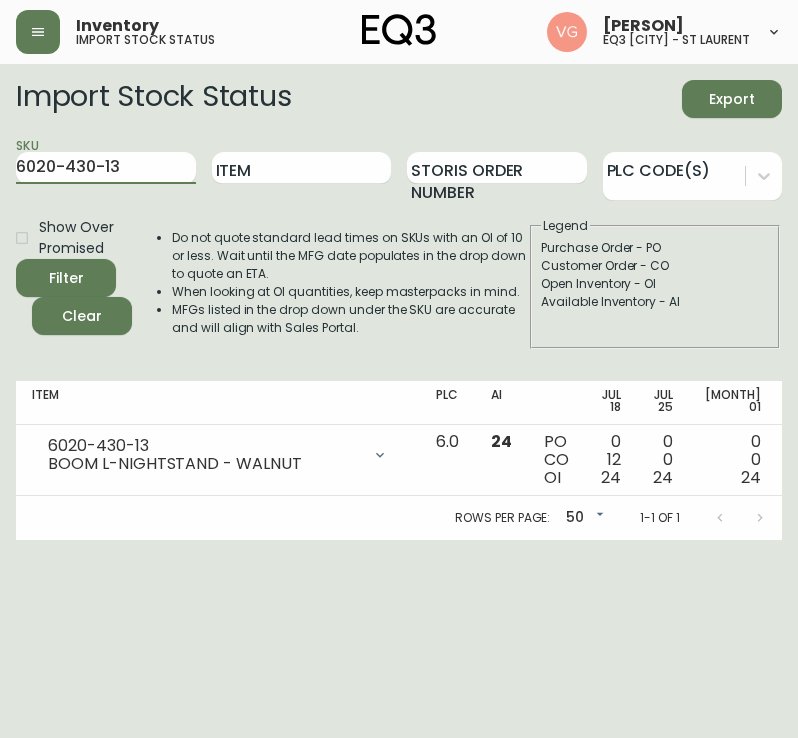click on "Inventory import stock status [PERSON] eq3 [CITY] - st laurent   Import Stock Status Export SKU 6020-430-13 Item Storis Order Number PLC Code(s) Show Over Promised Filter Clear Do not quote standard lead times on SKUs with an OI of 10 or less. Wait until the MFG date populates in the drop down to quote an ETA. When looking at OI quantities, keep masterpacks in mind. MFGs listed in the drop down under the SKU are accurate and will align with Sales Portal. Legend Purchase Order - PO Customer Order - CO Open Inventory - OI Available Inventory - AI Item PLC AI Jul 18 Jul 25 Aug 01 Aug 08 Aug 15 Aug 22 Aug 29 Sep 05 Sep 12 Sep 19 Sep 26 Oct 03 Oct 10 Future 6020-430-13 BOOM L-NIGHTSTAND - WALNUT Opening Balance 36 ( [MONTH] 16, 2025 ) Customer Order ([NUMBER]) 2 ( [MONTH] 11, 2025 ) Customer Order ([NUMBER]) 1 ( [MONTH] 11, 2025 ) Customer Order ([NUMBER]) 2 ( [MONTH] 11, 2025 ) Customer Order ([NUMBER]) 2 ( [MONTH] 11, 2025 ) Available Inventory 24 ( [MONTH] 16, 2025 ) Customer Order ([NUMBER]) 2 ( [MONTH] 18, 2025 ) 2" at bounding box center [399, 270] 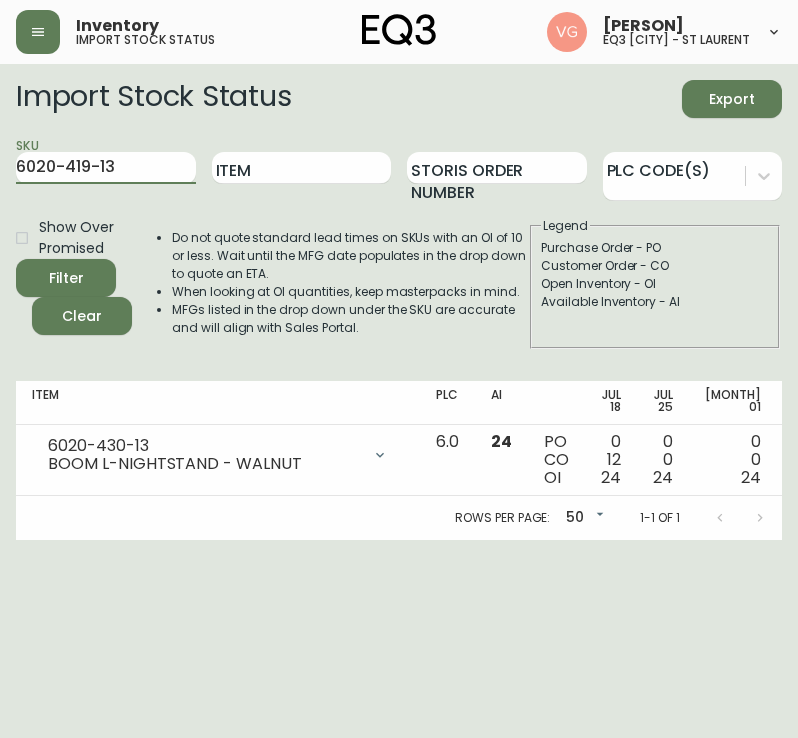type on "6020-419-13" 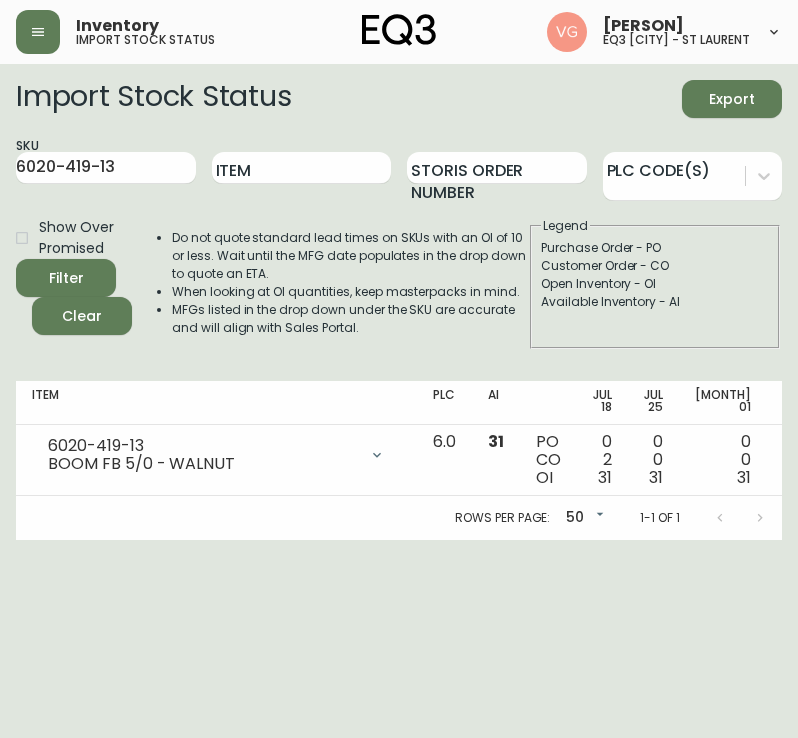 drag, startPoint x: 360, startPoint y: 369, endPoint x: 374, endPoint y: 391, distance: 26.076809 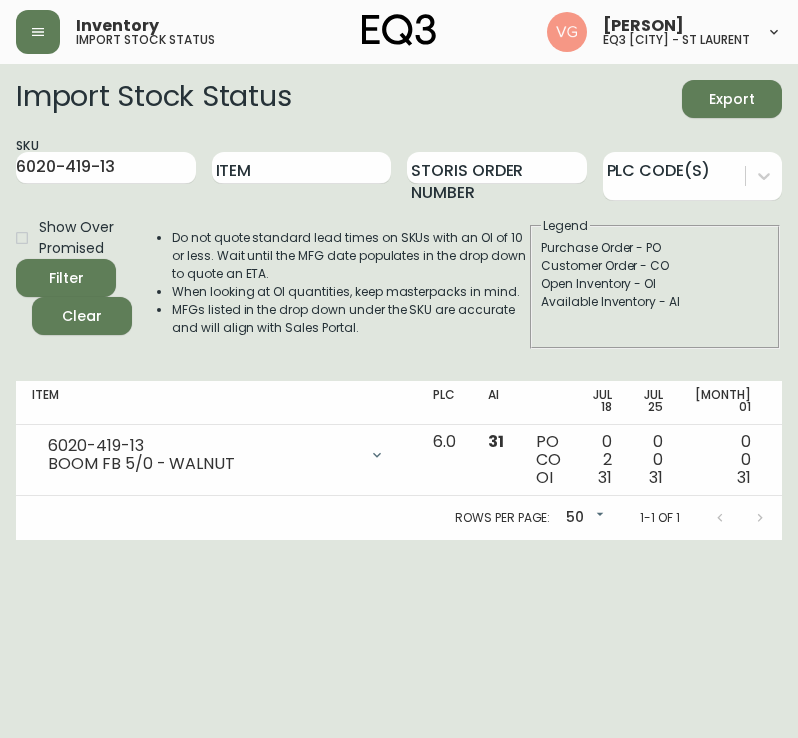 click on "SKU 6020-419-13" at bounding box center (106, 168) 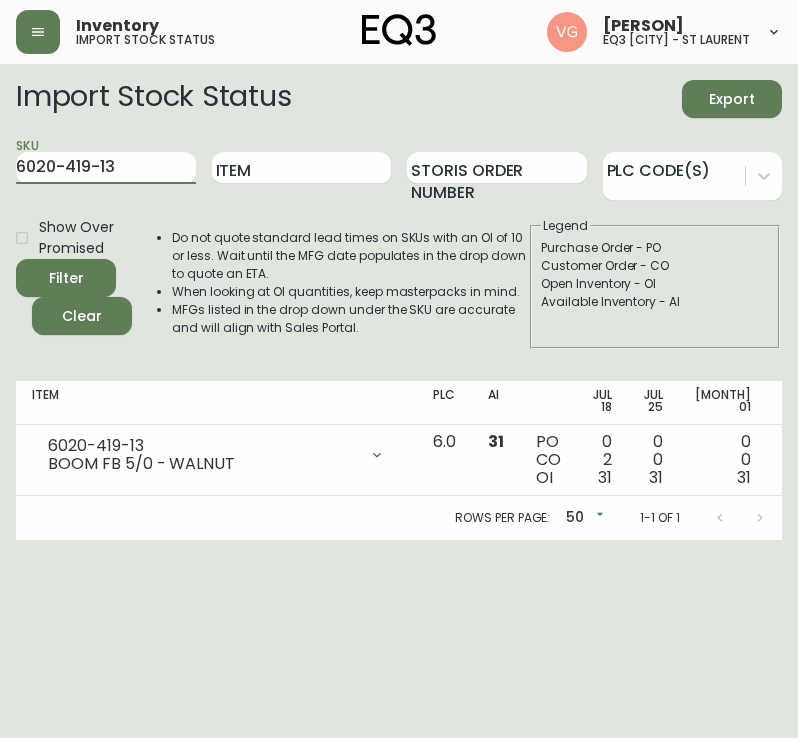 drag, startPoint x: 127, startPoint y: 182, endPoint x: -1, endPoint y: 180, distance: 128.01562 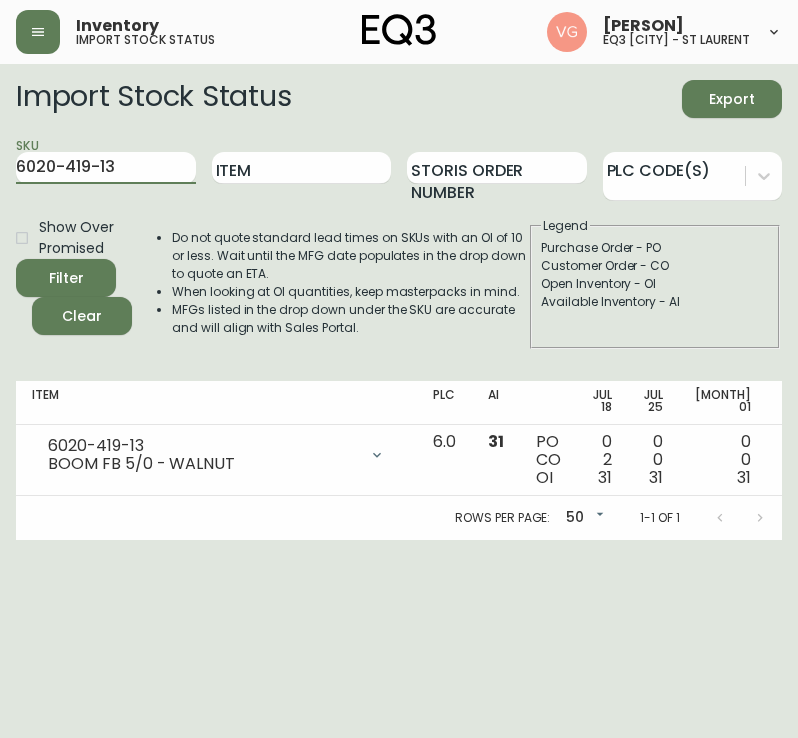 click on "Inventory import stock status [PERSON] eq3 [CITY] - st laurent   Import Stock Status Export SKU 6020-419-13 Item Storis Order Number PLC Code(s) Show Over Promised Filter Clear Do not quote standard lead times on SKUs with an OI of 10 or less. Wait until the MFG date populates in the drop down to quote an ETA. When looking at OI quantities, keep masterpacks in mind. MFGs listed in the drop down under the SKU are accurate and will align with Sales Portal. Legend Purchase Order - PO Customer Order - CO Open Inventory - OI Available Inventory - AI Item PLC AI Jul 18 Jul 25 Aug 01 Aug 08 Aug 15 Aug 22 Aug 29 Sep 05 Sep 12 Sep 19 Sep 26 Oct 03 Oct 10 Future 6020-419-13 BOOM FB 5/0 - WALNUT Opening Balance 33 ( [MONTH] 16, 2025 ) Customer Order ([NUMBER]) 1 ( [MONTH] 11, 2025 ) Available Inventory 31 ( [MONTH] 16, 2025 ) Customer Order ([NUMBER]) 1 ( [MONTH] 18, 2025 ) 6.0 31 PO CO OI 0 2 31 0 0 31 0 0 31 0 0 31 0 0 31 0 0 31 0 0 31 0 0 31 0 0 31 0 0 31 0 0 31 0 0 31 0 0 31 0 0 31 Rows per page: 50 50 1-1 of 1" at bounding box center (399, 270) 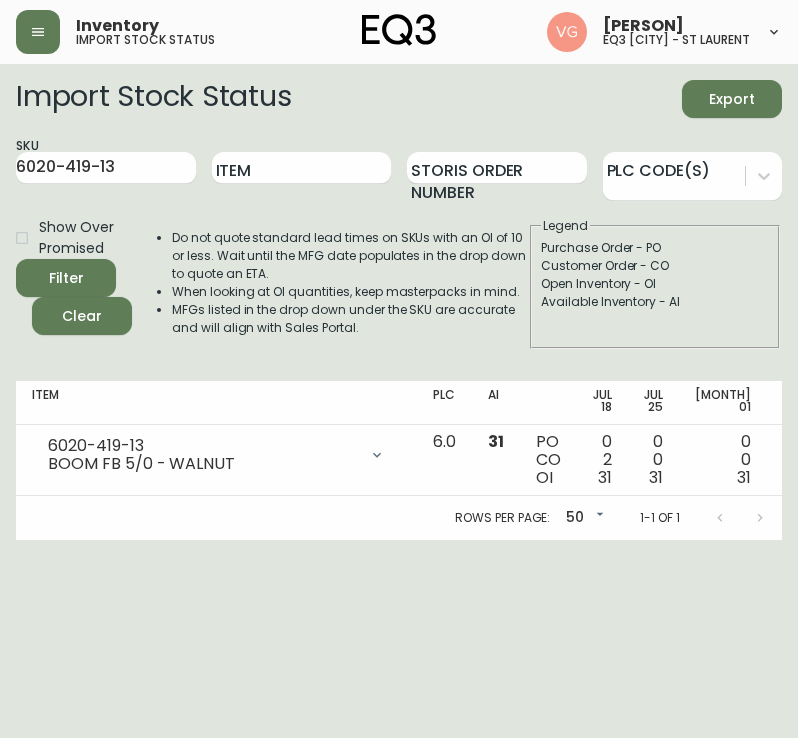 click on "Import Stock Status" at bounding box center (153, 99) 